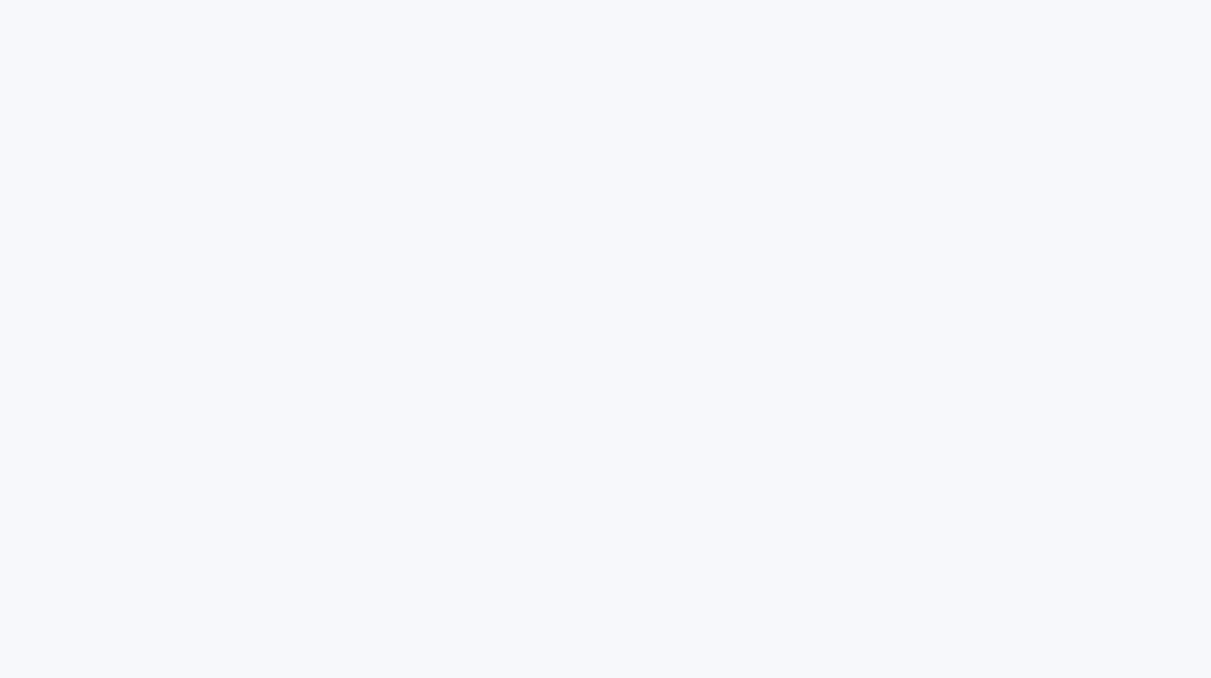scroll, scrollTop: 0, scrollLeft: 0, axis: both 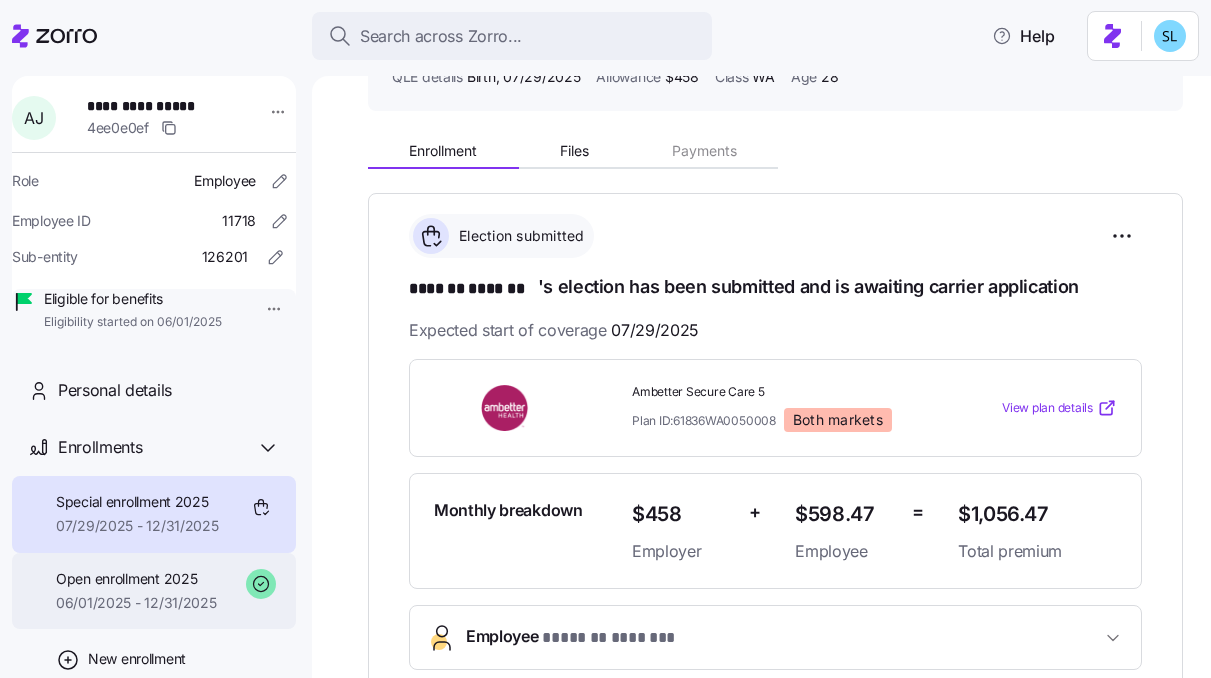 click on "06/01/2025 - 12/31/2025" at bounding box center (136, 603) 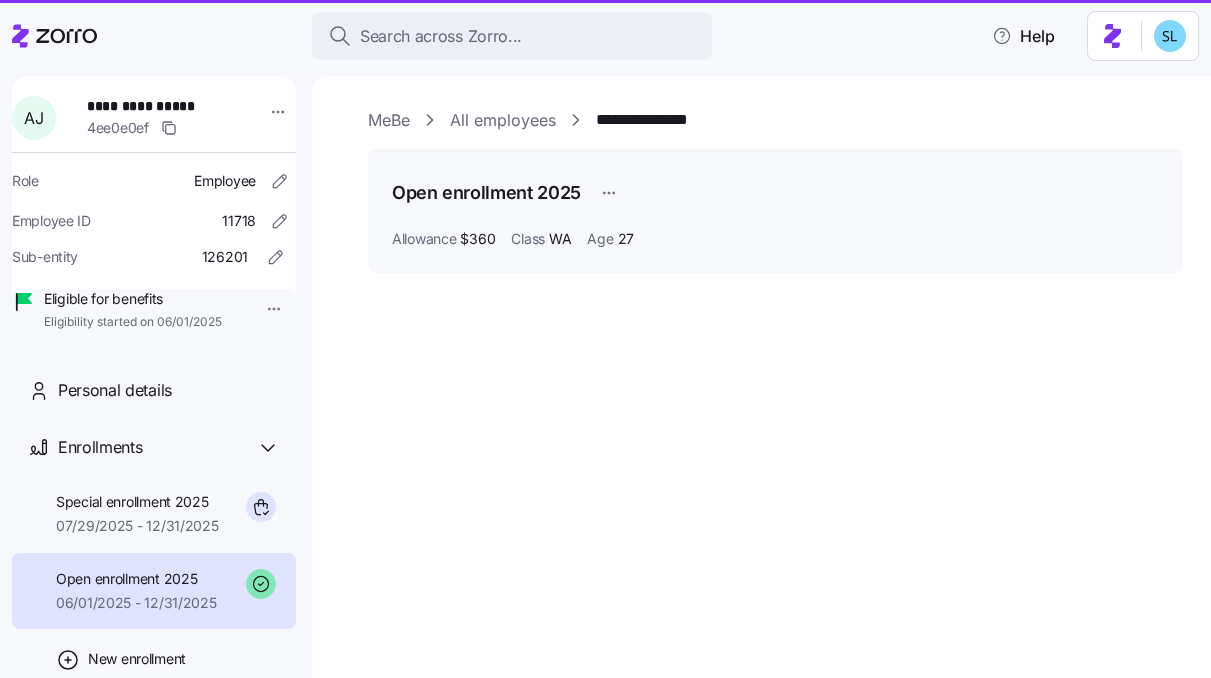 scroll, scrollTop: 0, scrollLeft: 0, axis: both 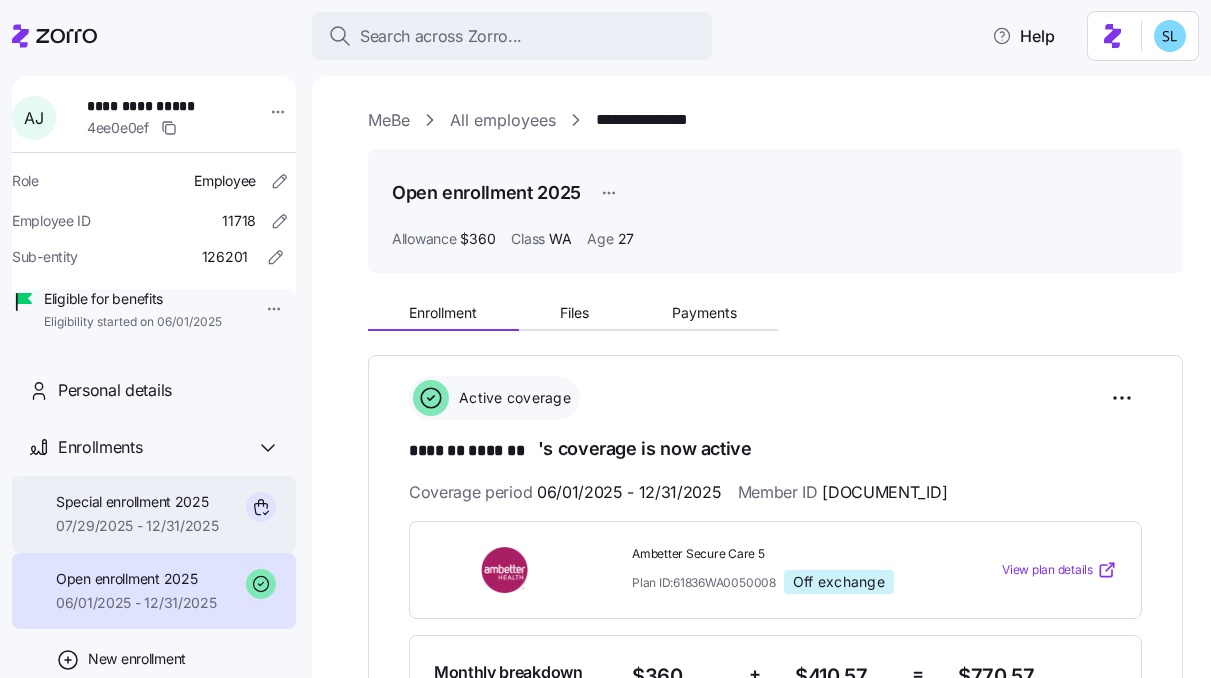 click on "Special enrollment 2025 07/29/2025 - 12/31/2025" at bounding box center [154, 514] 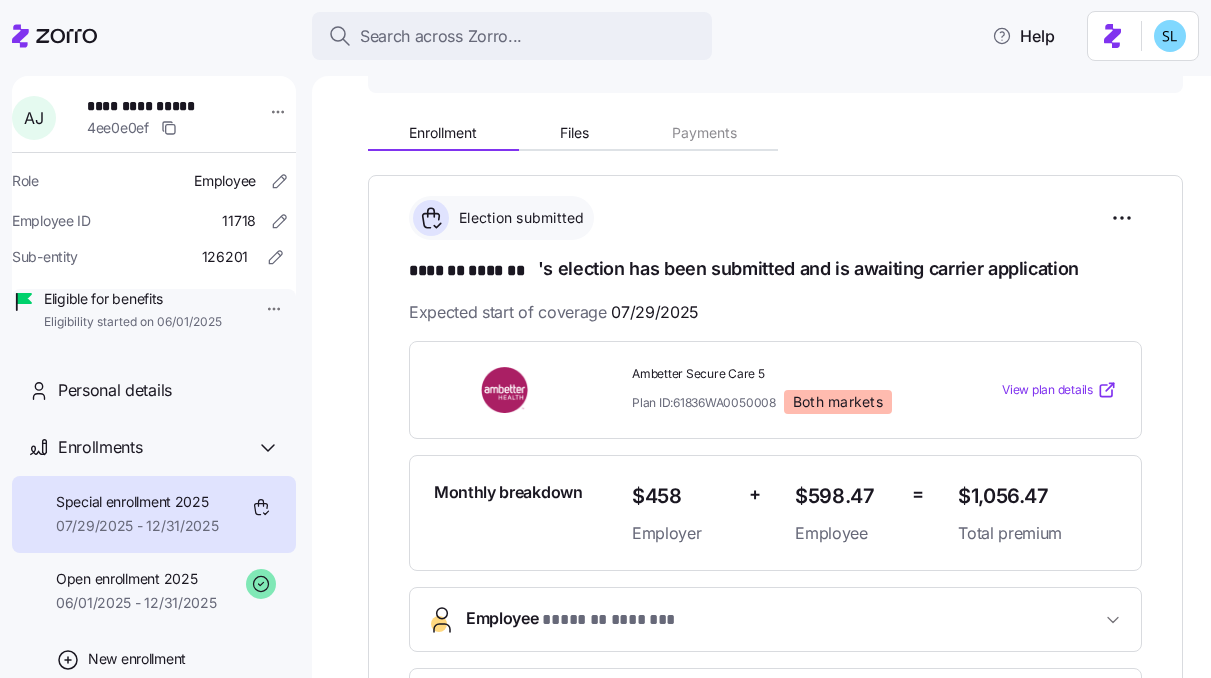 scroll, scrollTop: 202, scrollLeft: 0, axis: vertical 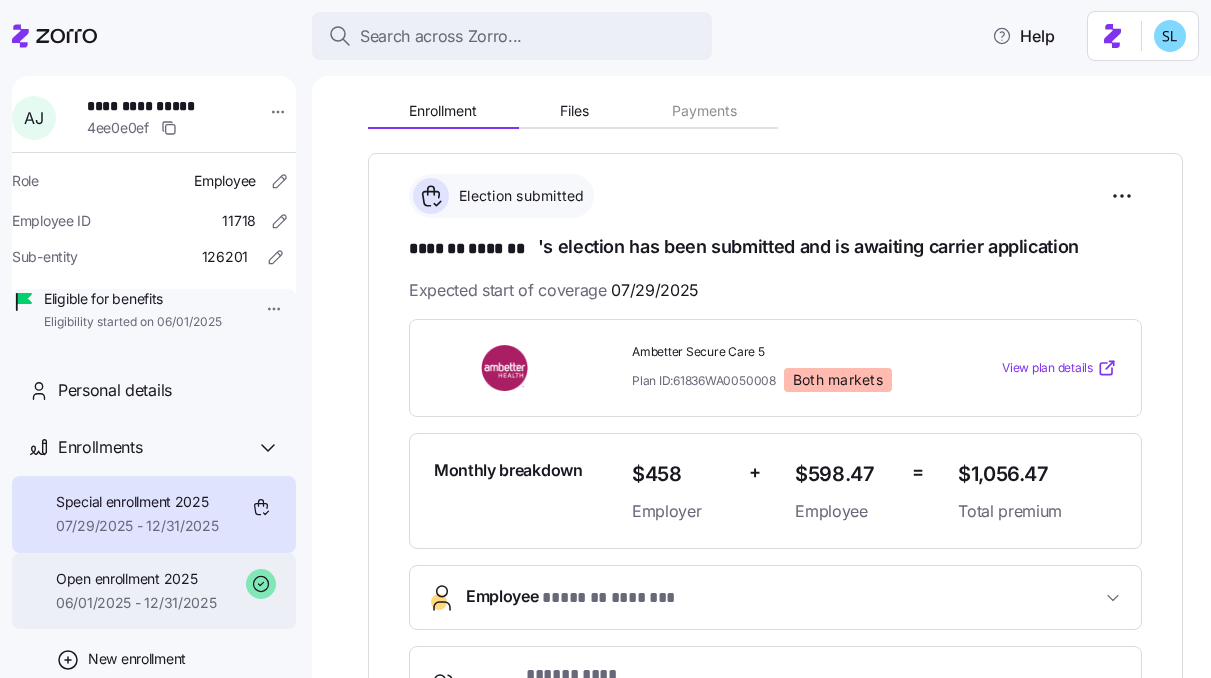 click on "Open enrollment 2025" at bounding box center [136, 579] 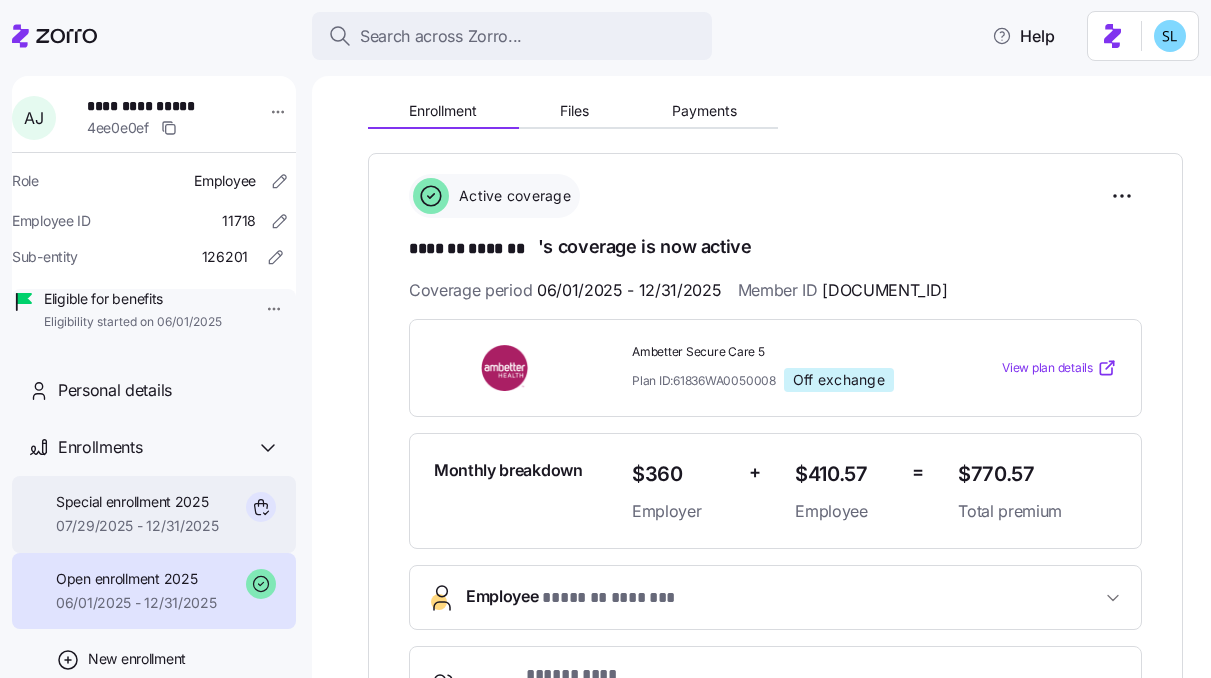 click on "07/29/2025 - 12/31/2025" at bounding box center (137, 526) 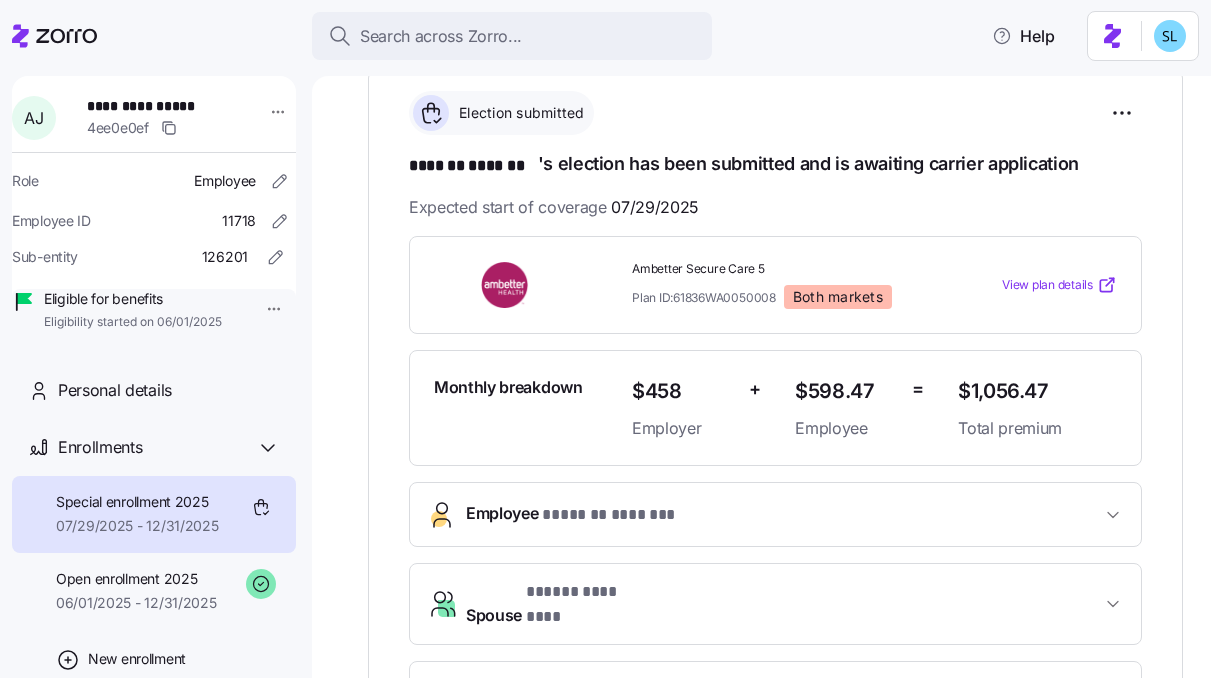 scroll, scrollTop: 269, scrollLeft: 0, axis: vertical 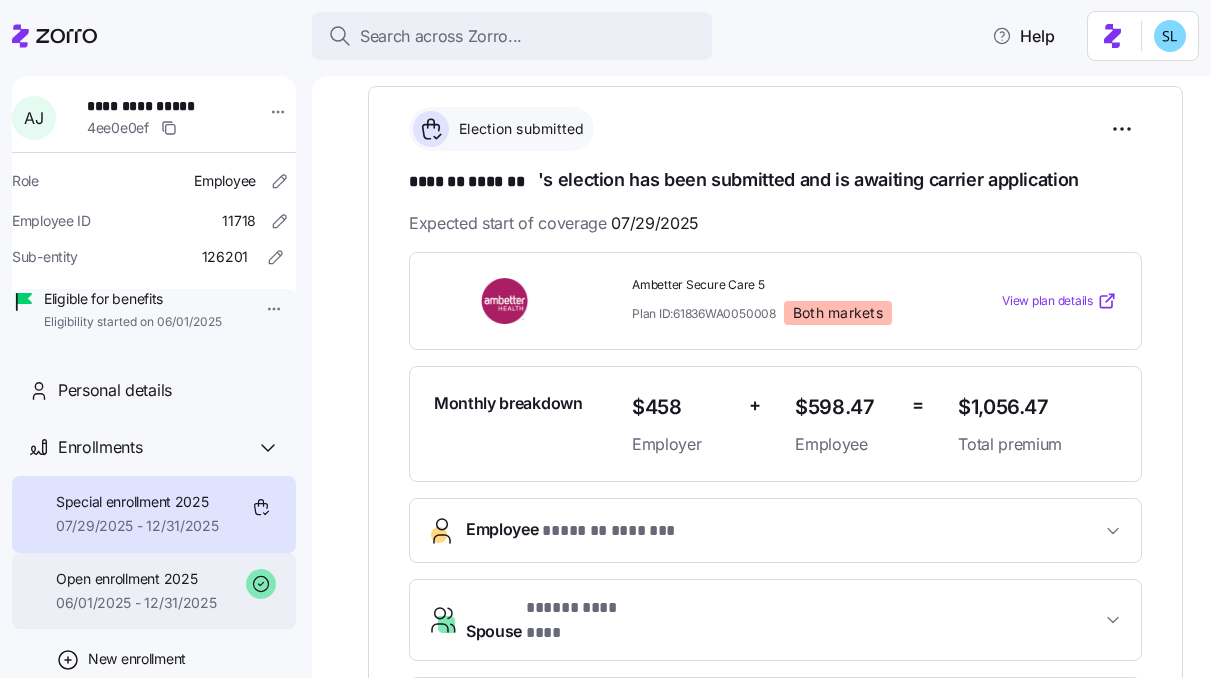 click on "Open enrollment 2025" at bounding box center (136, 579) 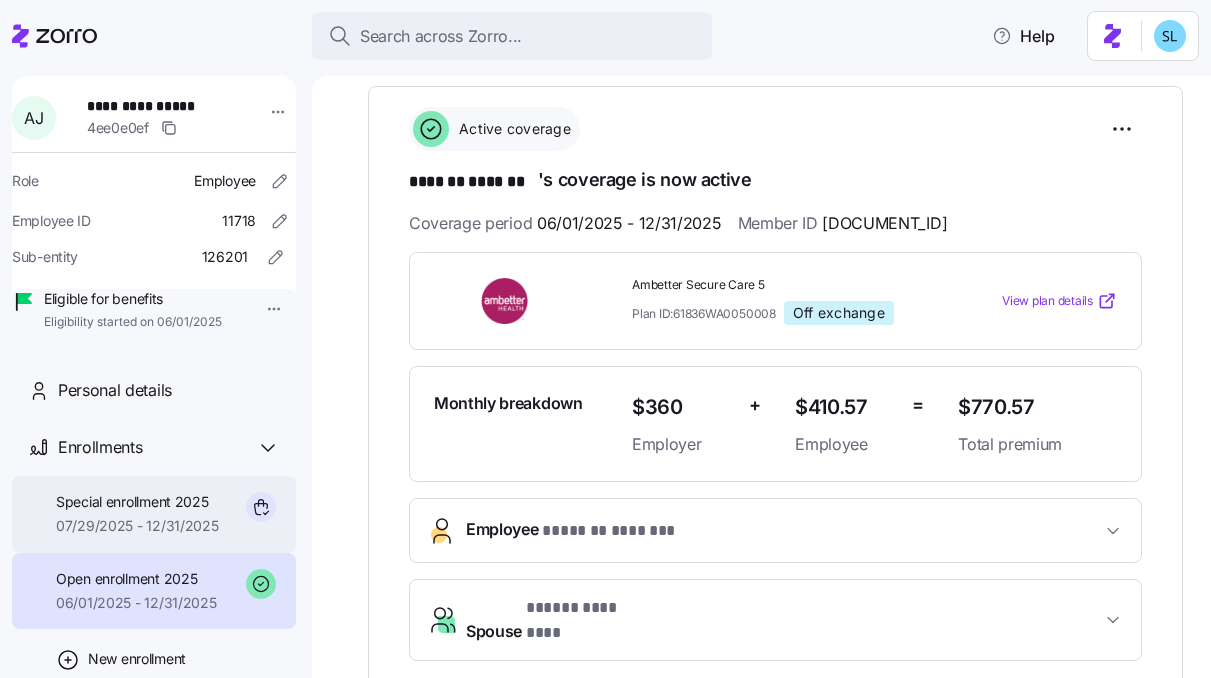 click on "07/29/2025 - 12/31/2025" at bounding box center [137, 526] 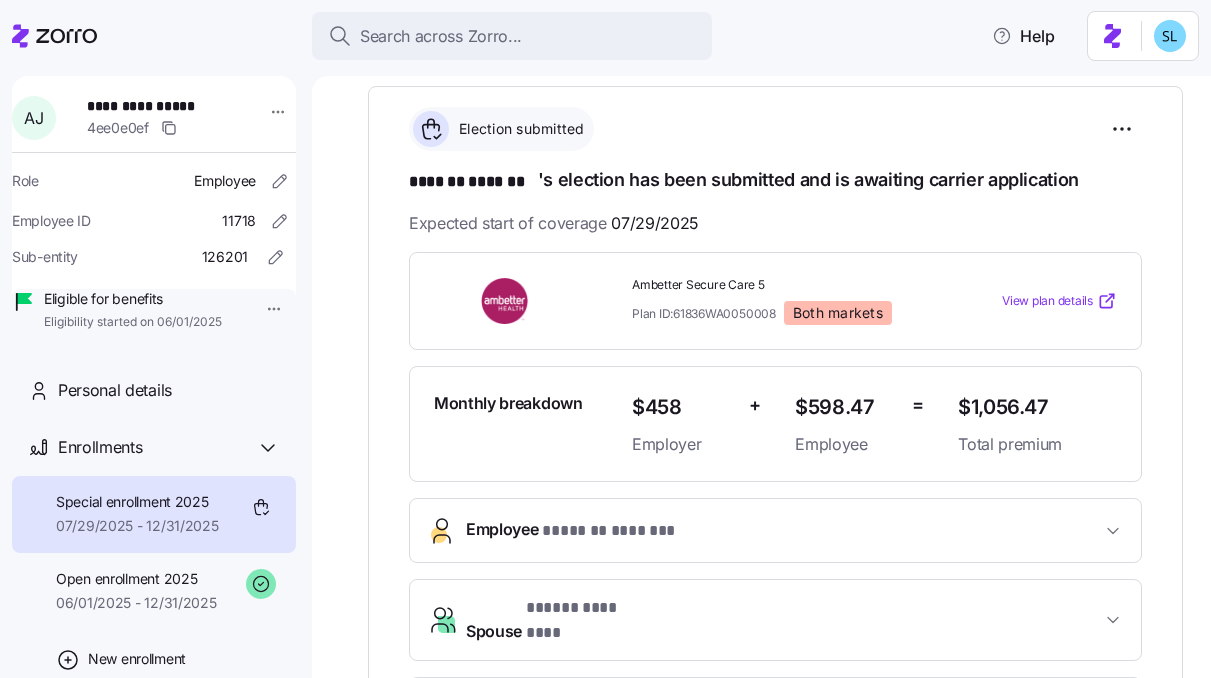 click on "$1,056.47" at bounding box center (1037, 407) 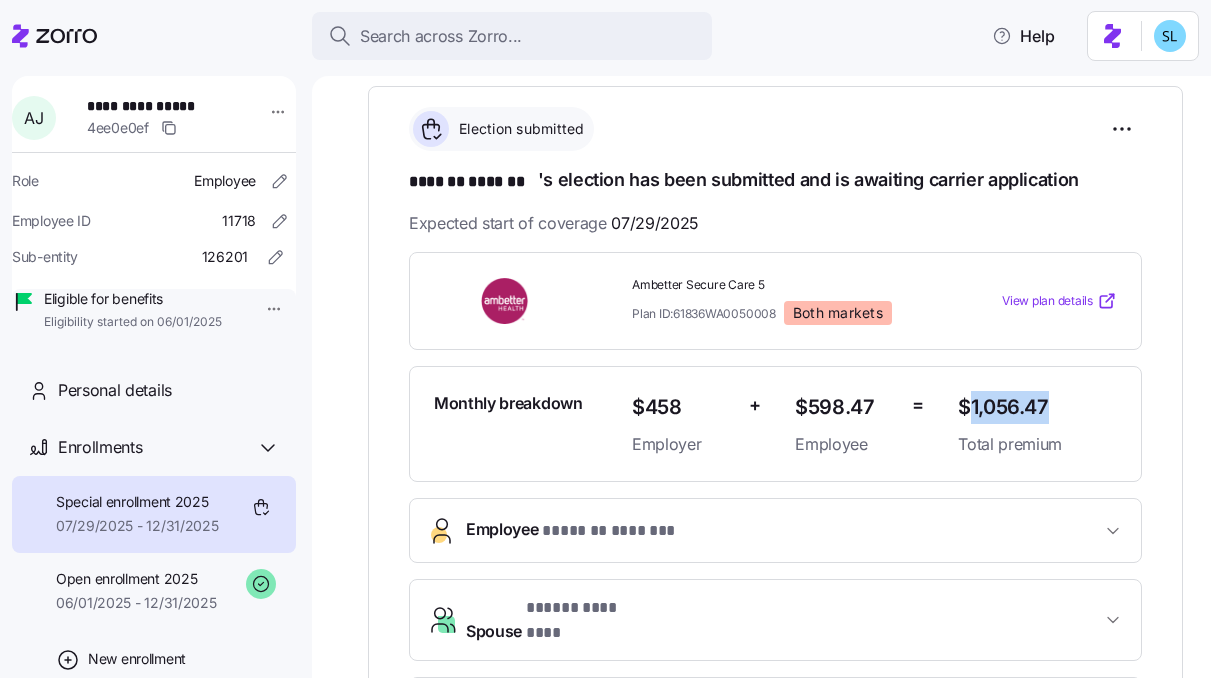 click on "$1,056.47" at bounding box center [1037, 407] 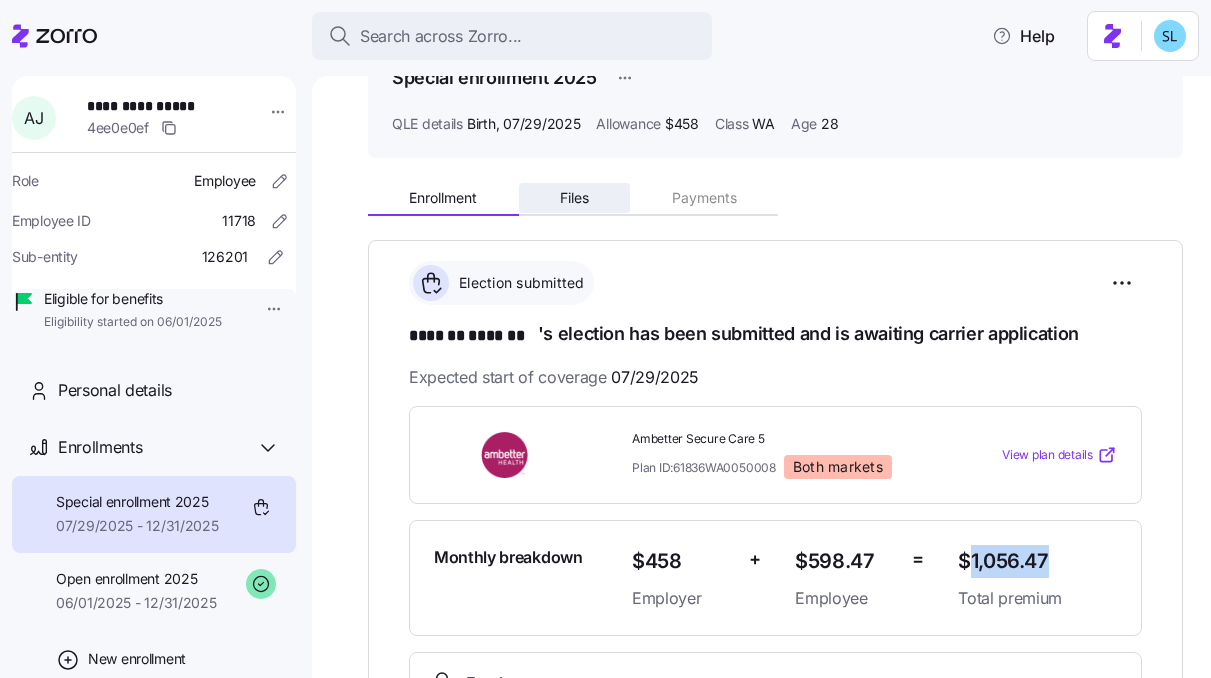 click on "Files" at bounding box center (575, 198) 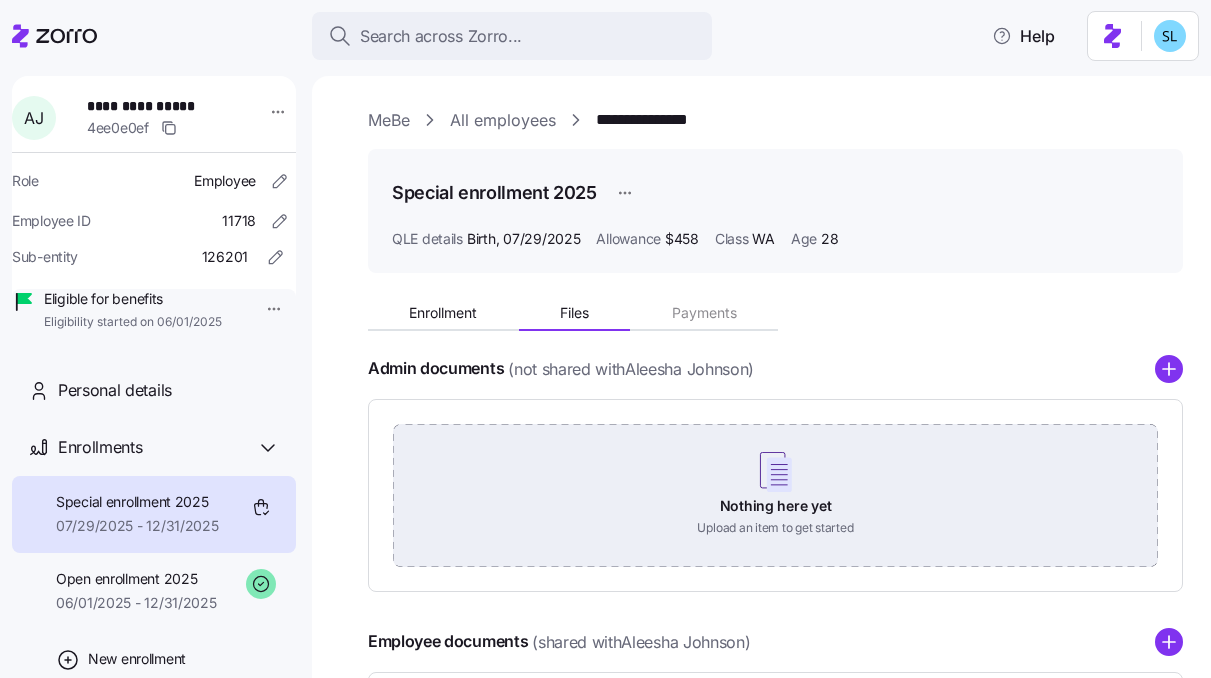 scroll, scrollTop: 307, scrollLeft: 0, axis: vertical 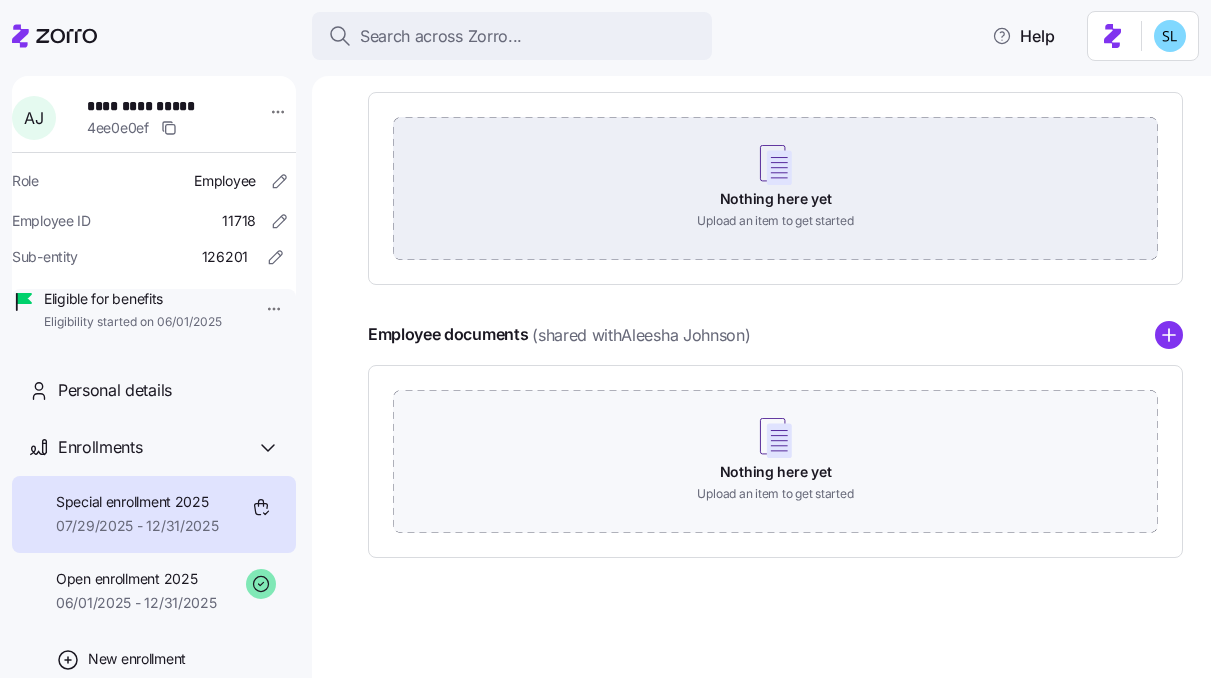 click on "Nothing here yet Upload an item to get started" at bounding box center [775, 187] 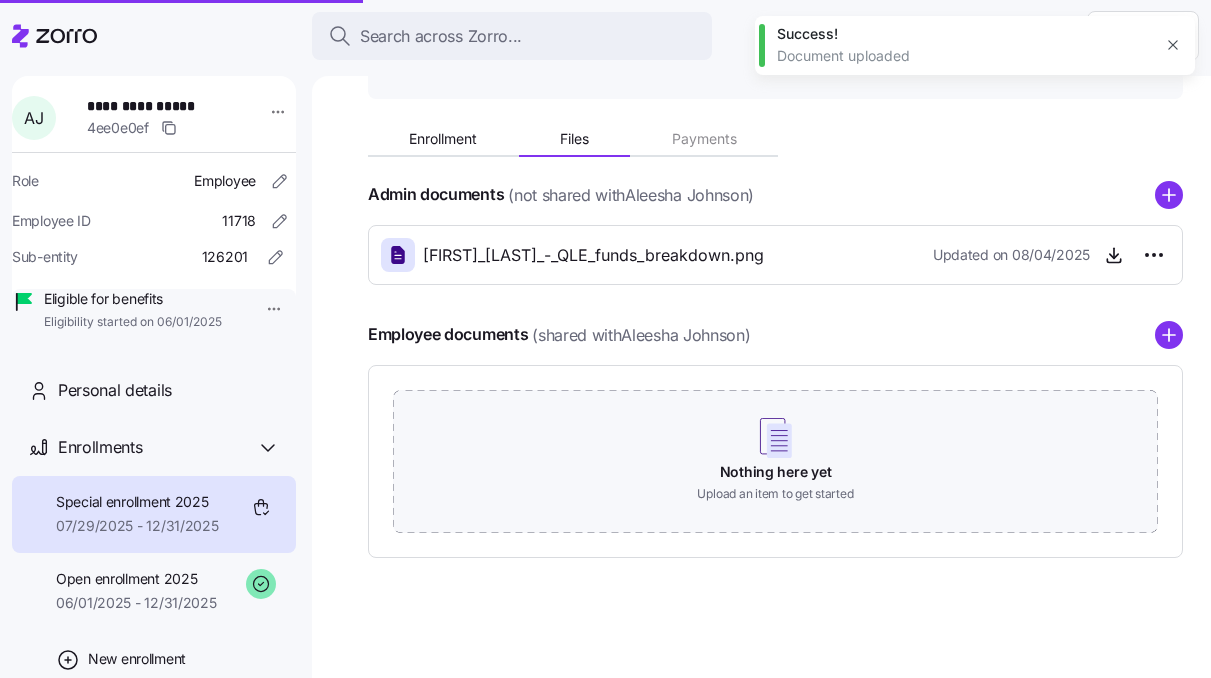 scroll, scrollTop: 174, scrollLeft: 0, axis: vertical 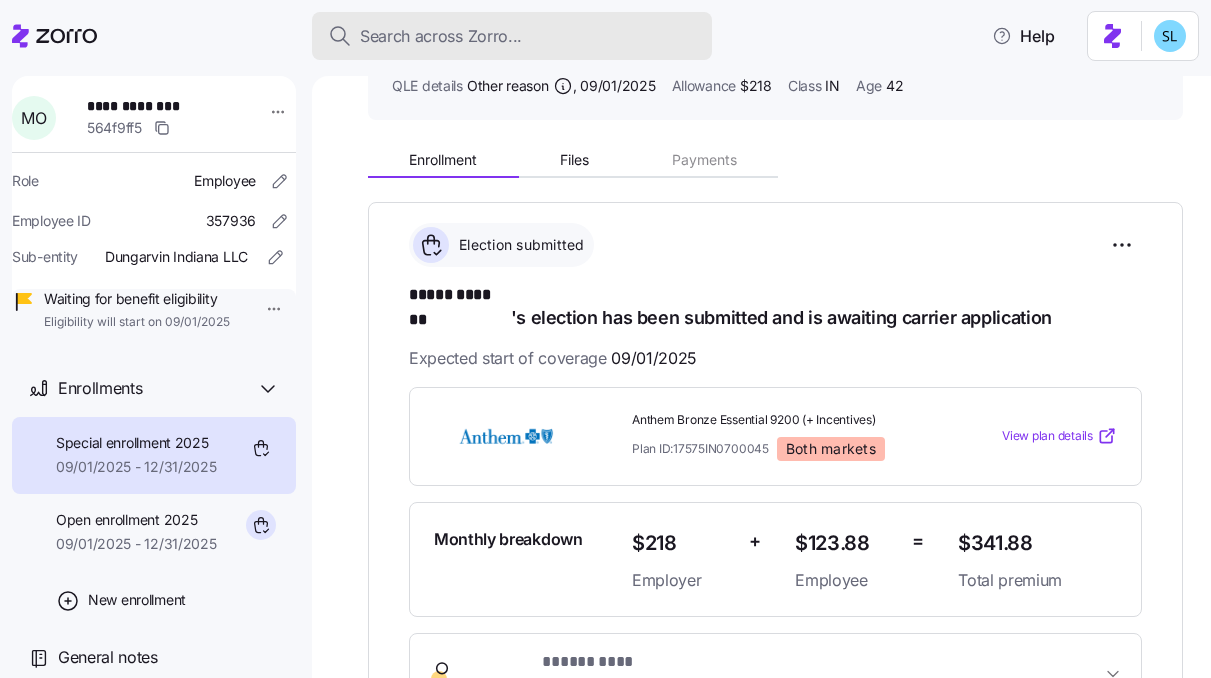 click on "Search across Zorro..." at bounding box center [441, 36] 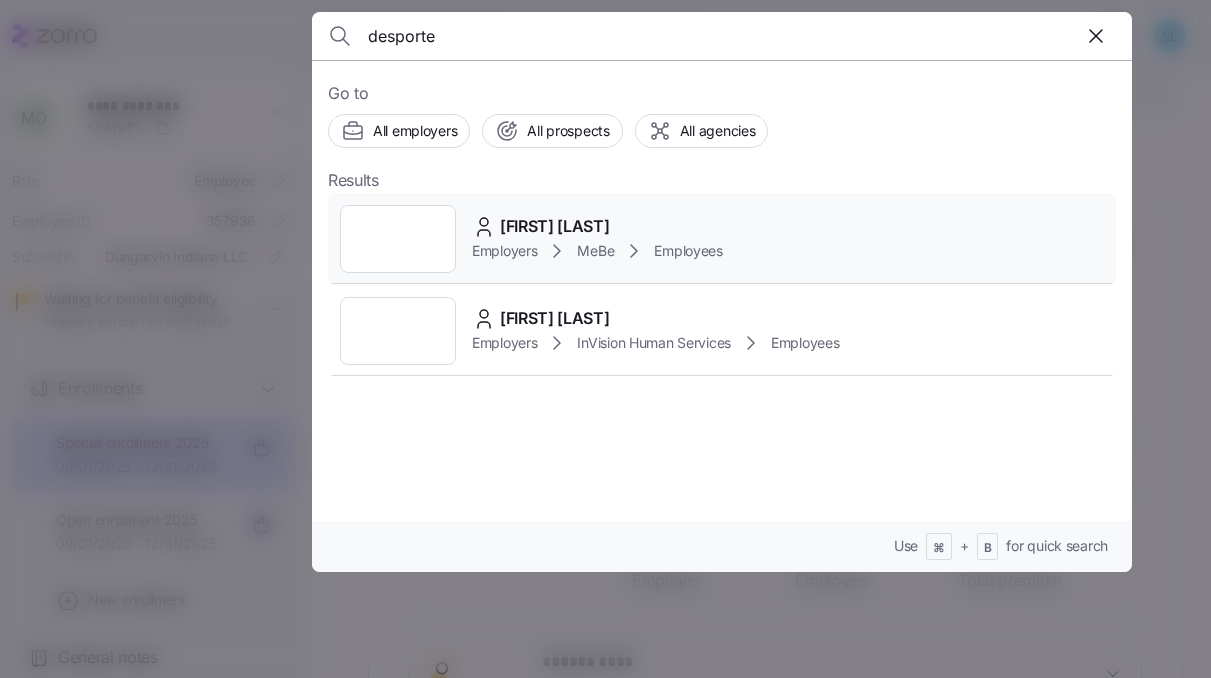 type on "desporte" 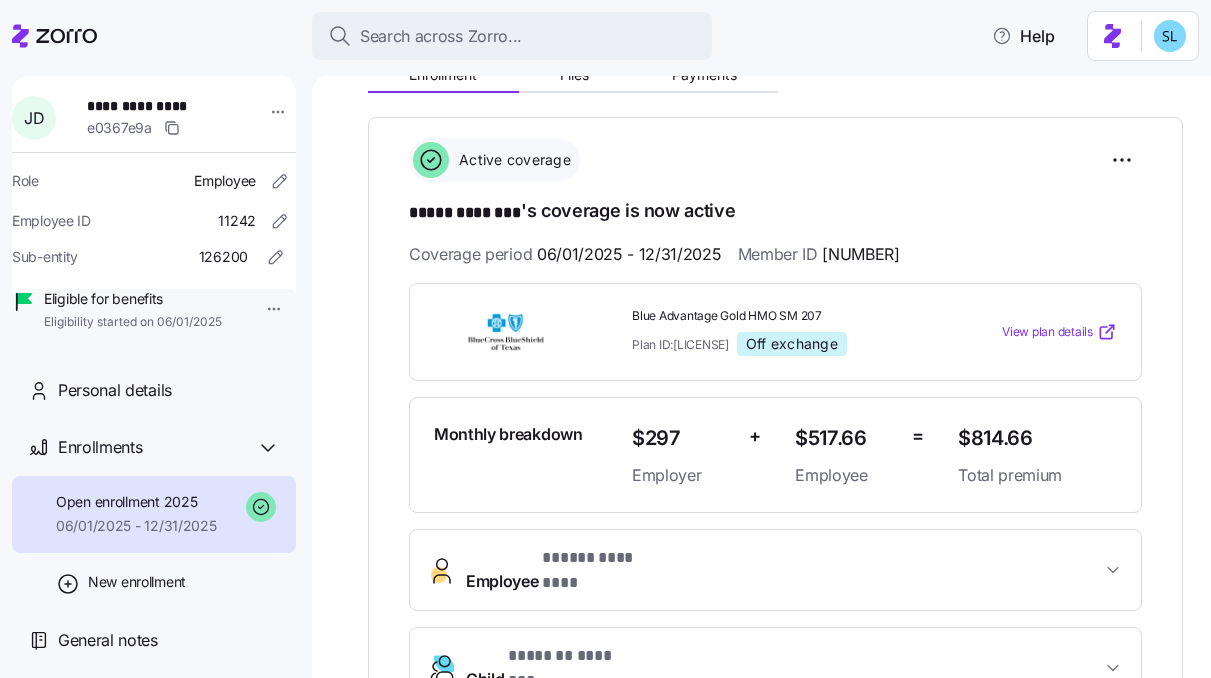 scroll, scrollTop: 295, scrollLeft: 0, axis: vertical 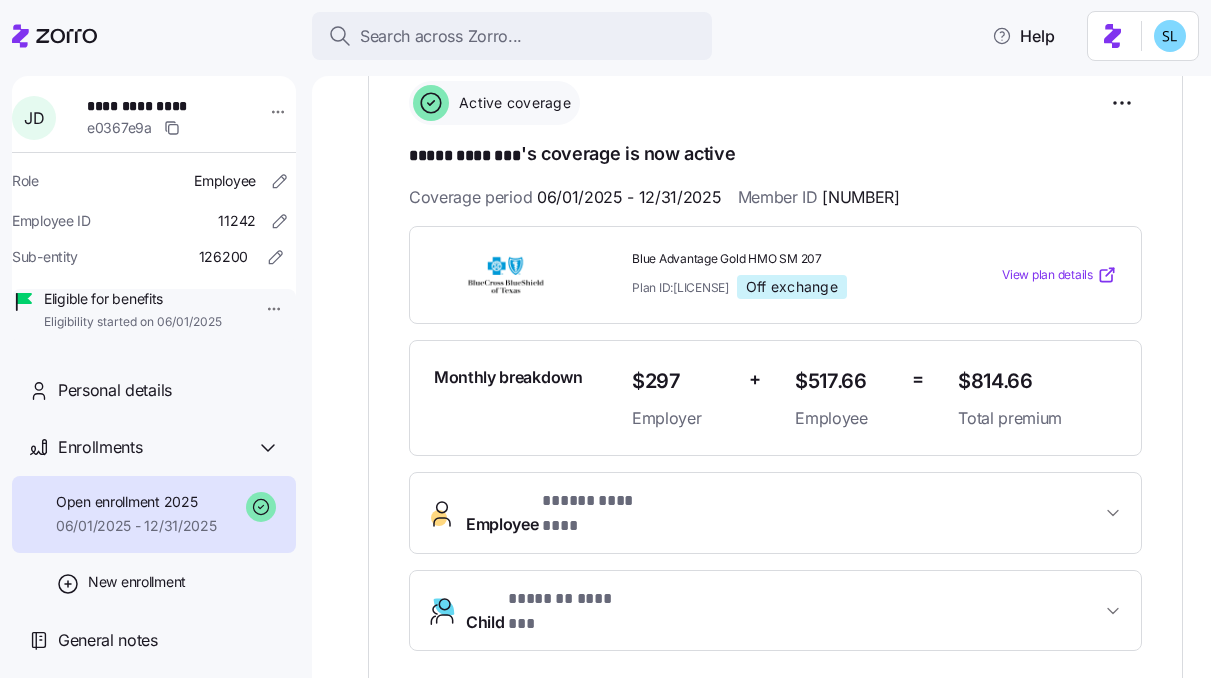 click on "Employee * *****   ******** *" at bounding box center (775, 513) 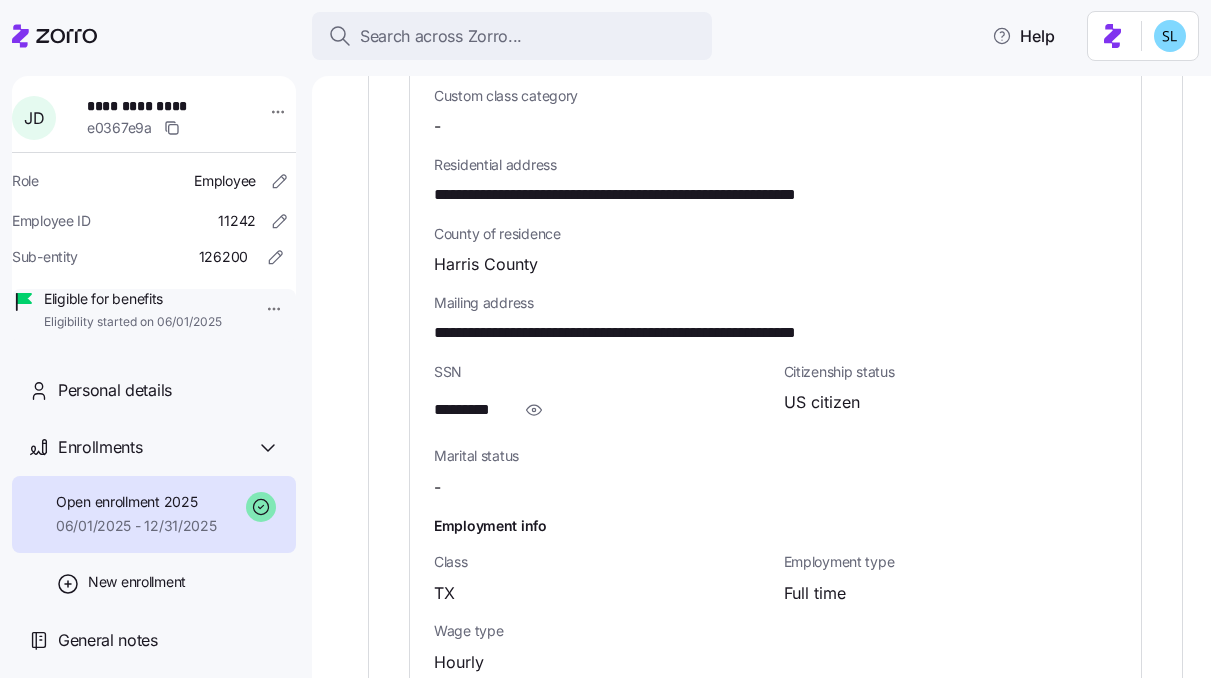scroll, scrollTop: 1179, scrollLeft: 0, axis: vertical 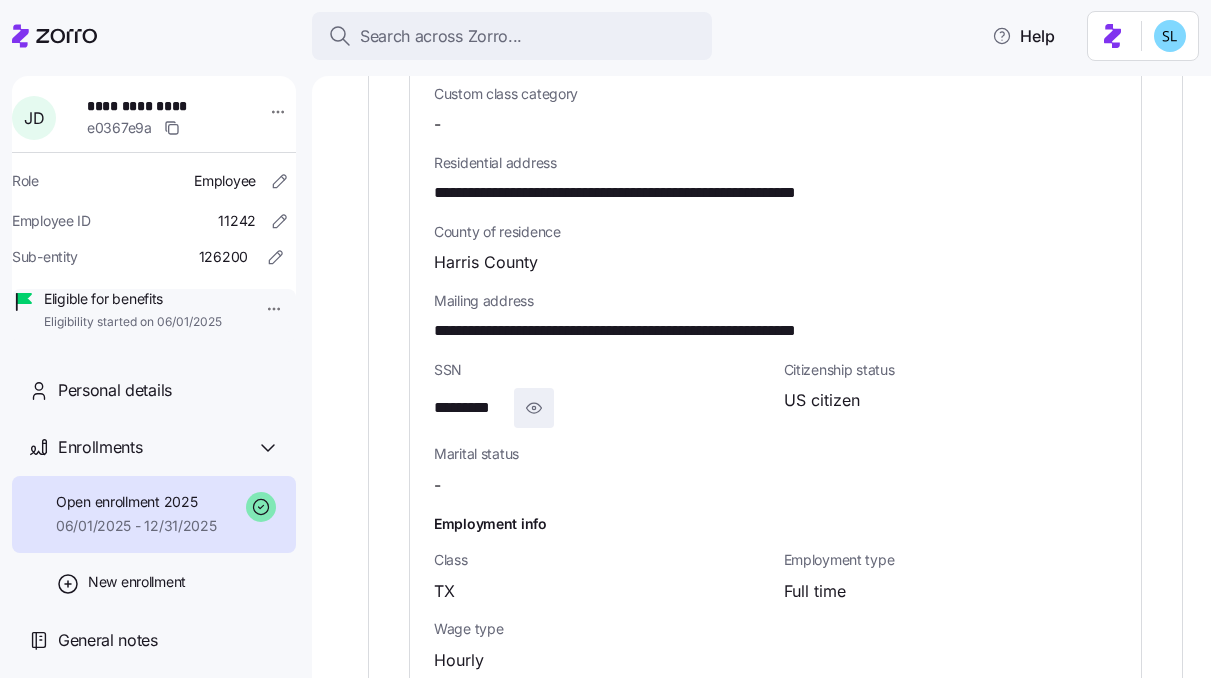 click 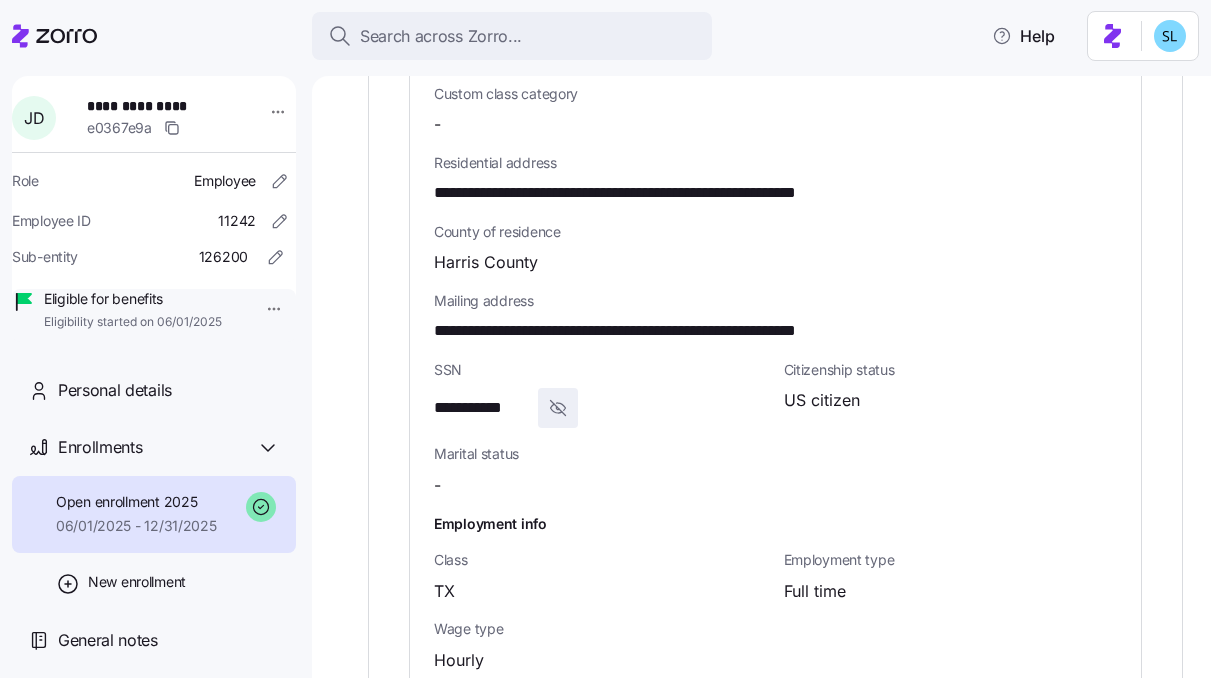 click on "**********" at bounding box center [482, 408] 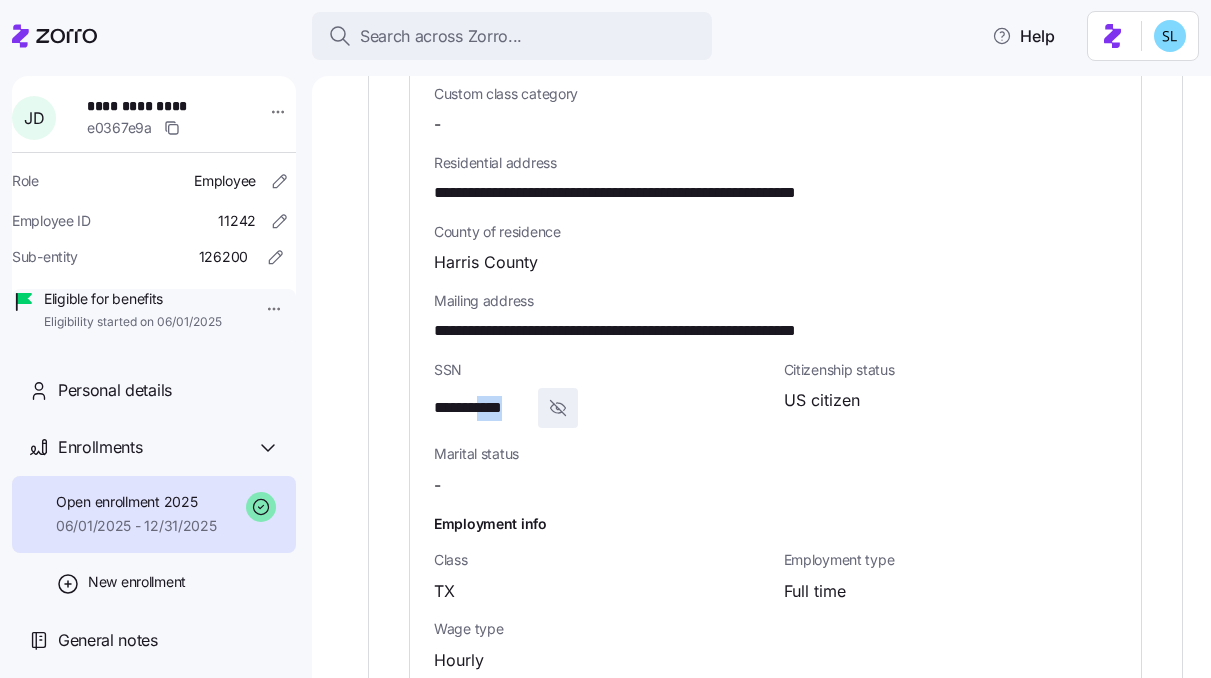 click on "**********" at bounding box center [482, 408] 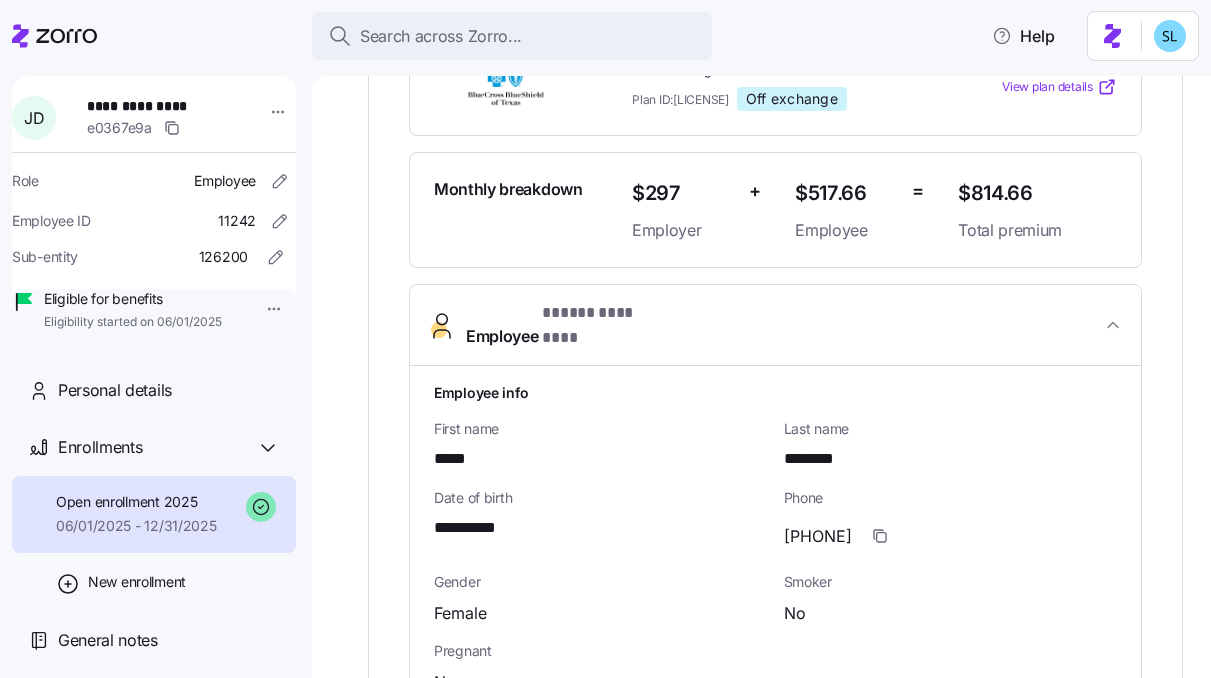 scroll, scrollTop: 50, scrollLeft: 0, axis: vertical 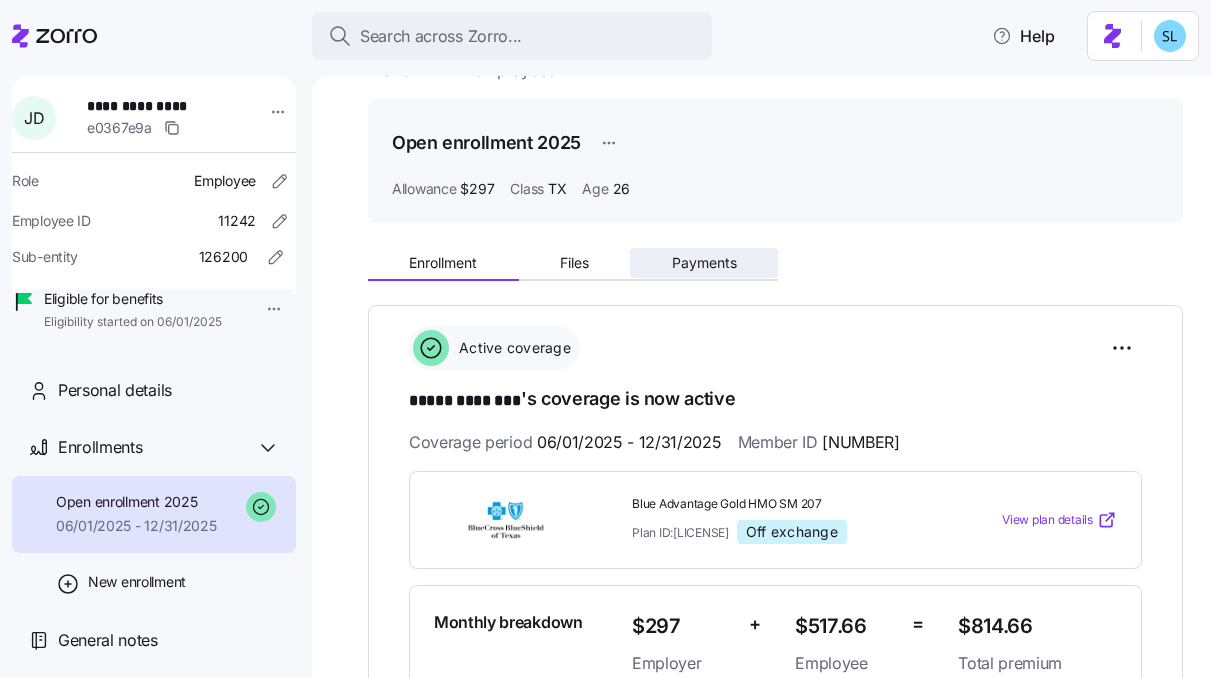 click on "Payments" at bounding box center [704, 263] 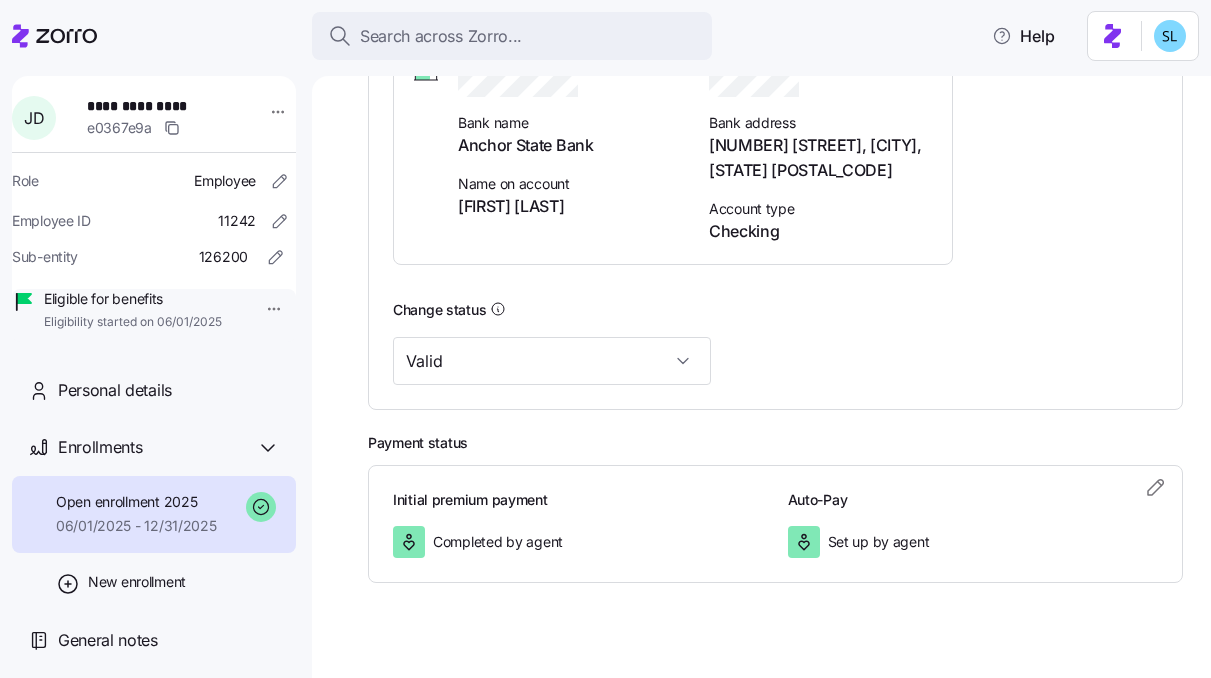 scroll, scrollTop: 0, scrollLeft: 0, axis: both 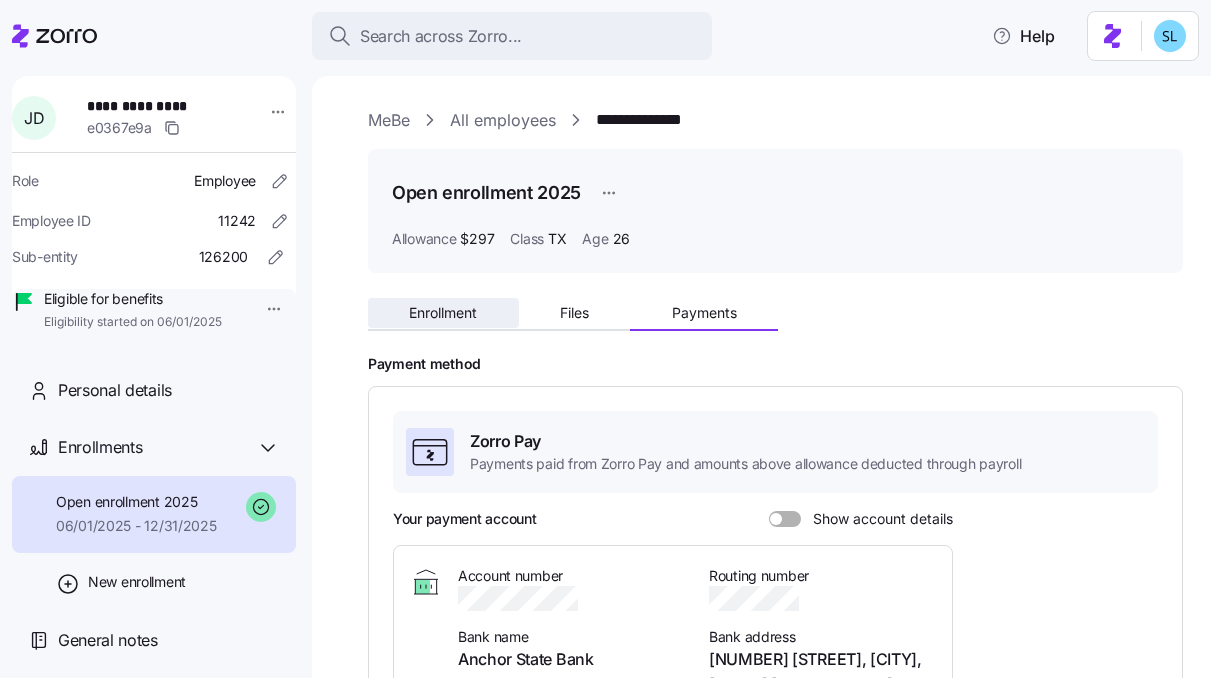 click on "Enrollment" at bounding box center (443, 313) 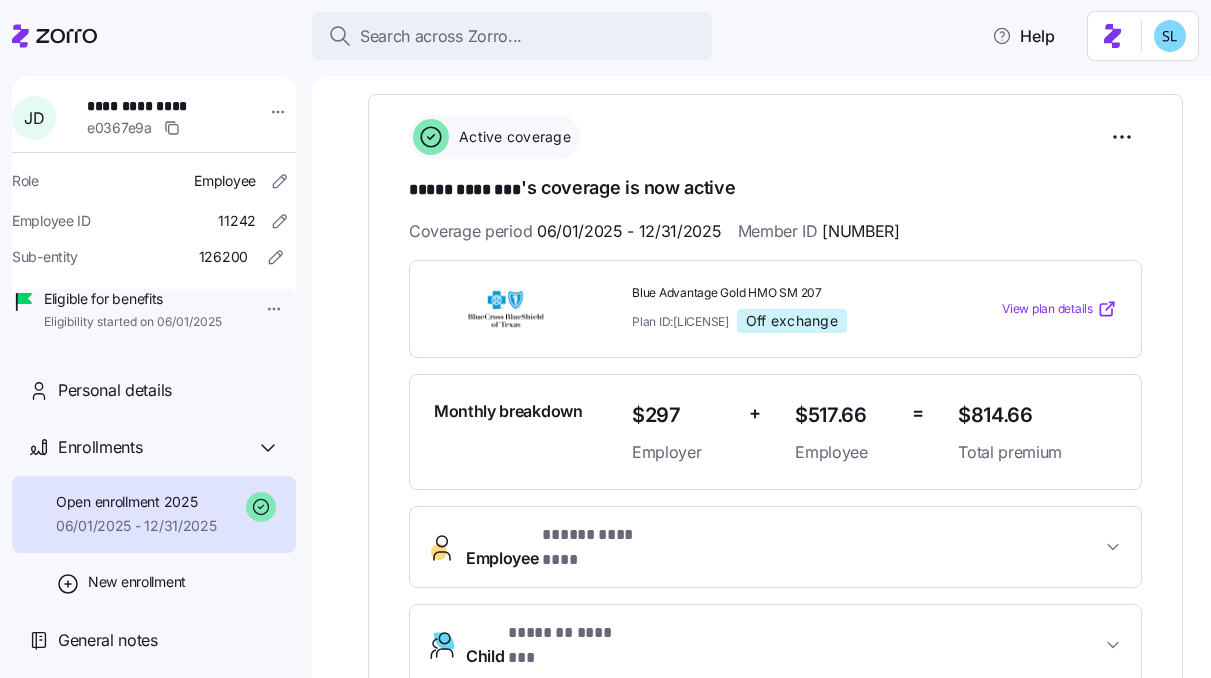 scroll, scrollTop: 301, scrollLeft: 0, axis: vertical 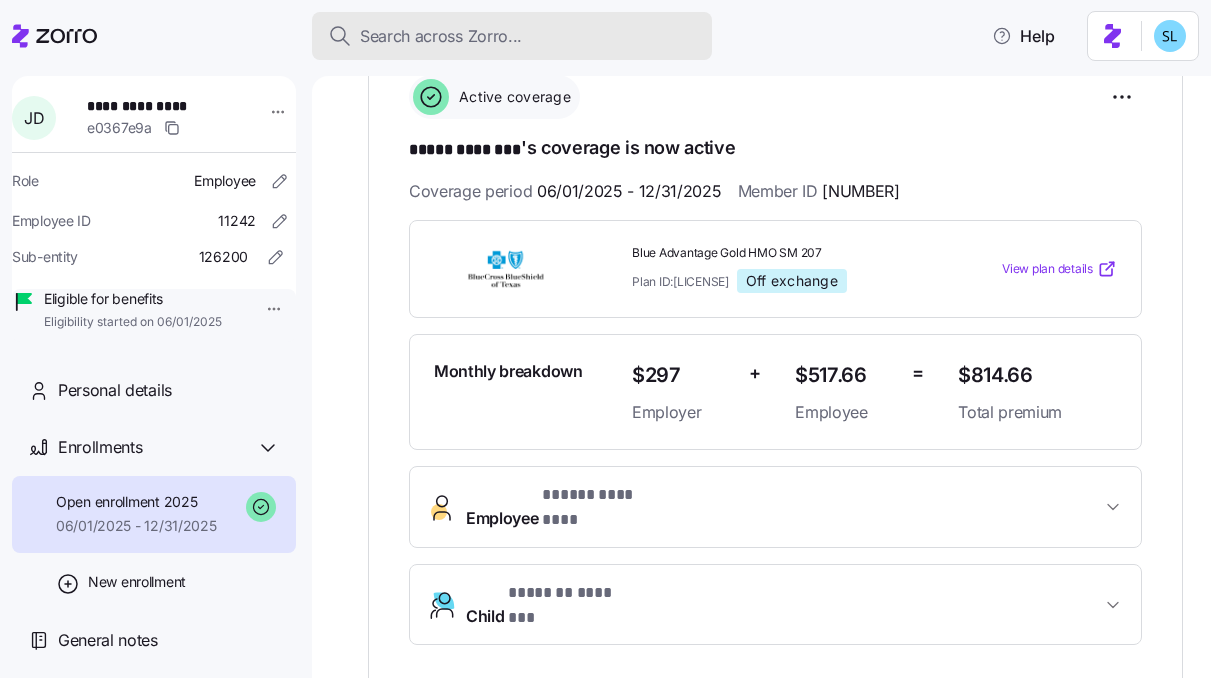 click on "Search across Zorro..." at bounding box center (441, 36) 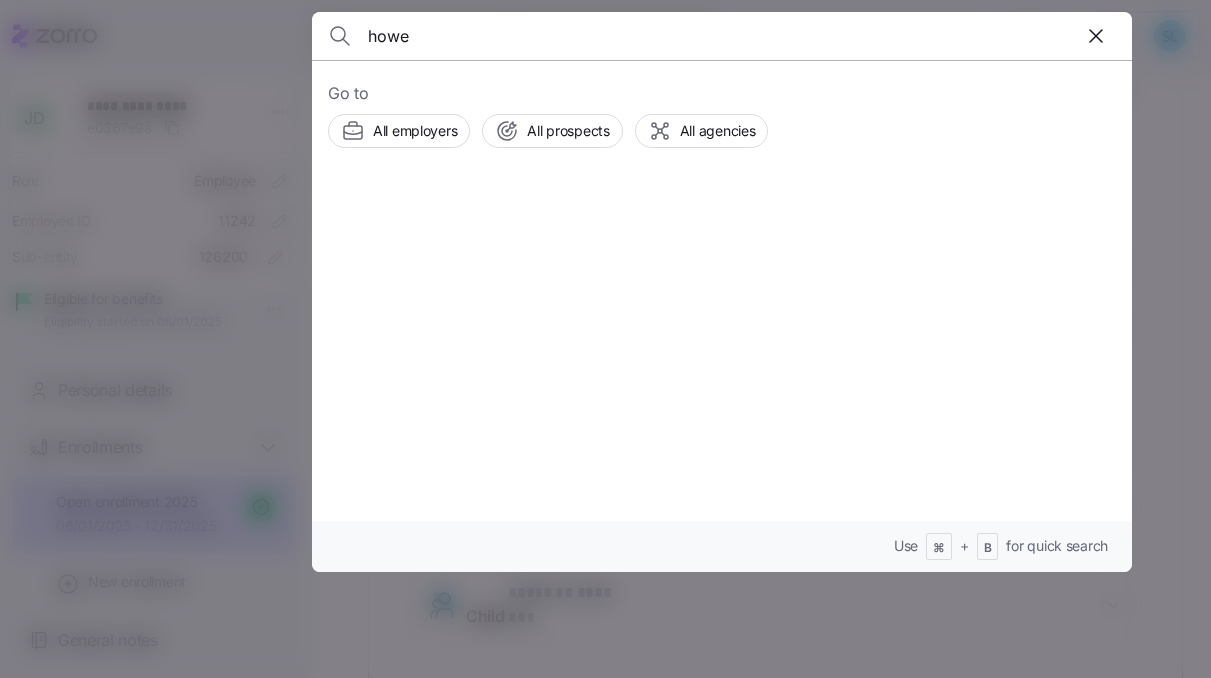 type on "howe" 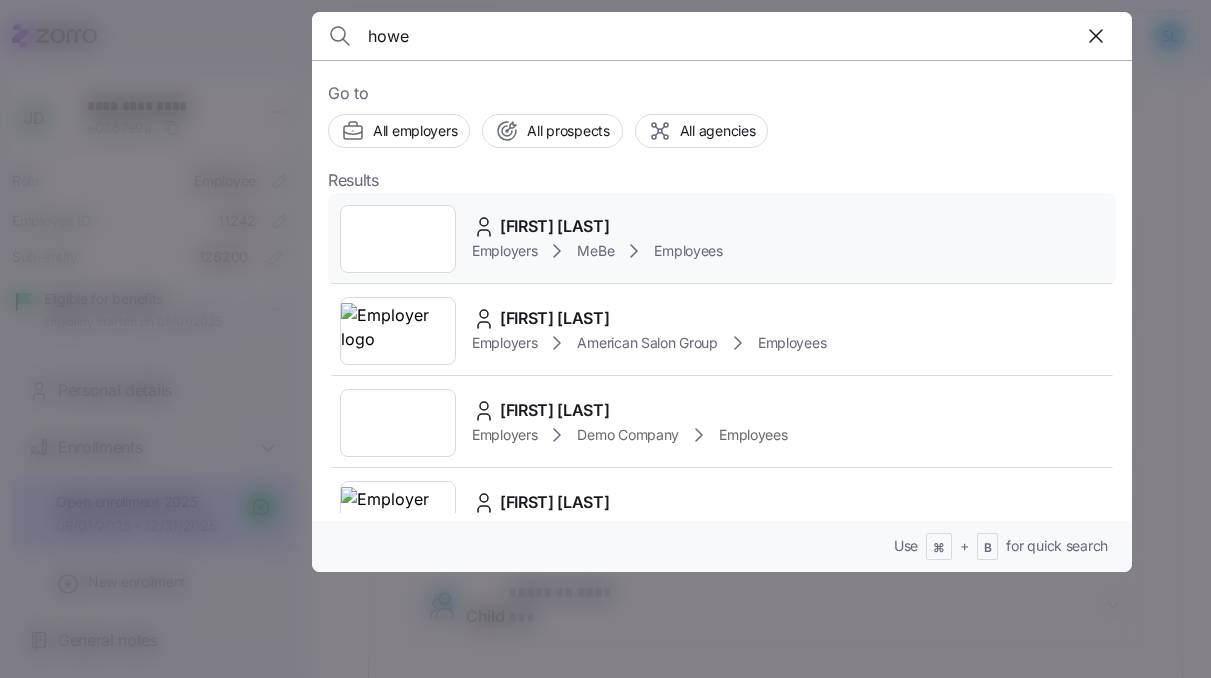 click on "[FIRST] [LAST] Employers MeBe Employees" at bounding box center [722, 239] 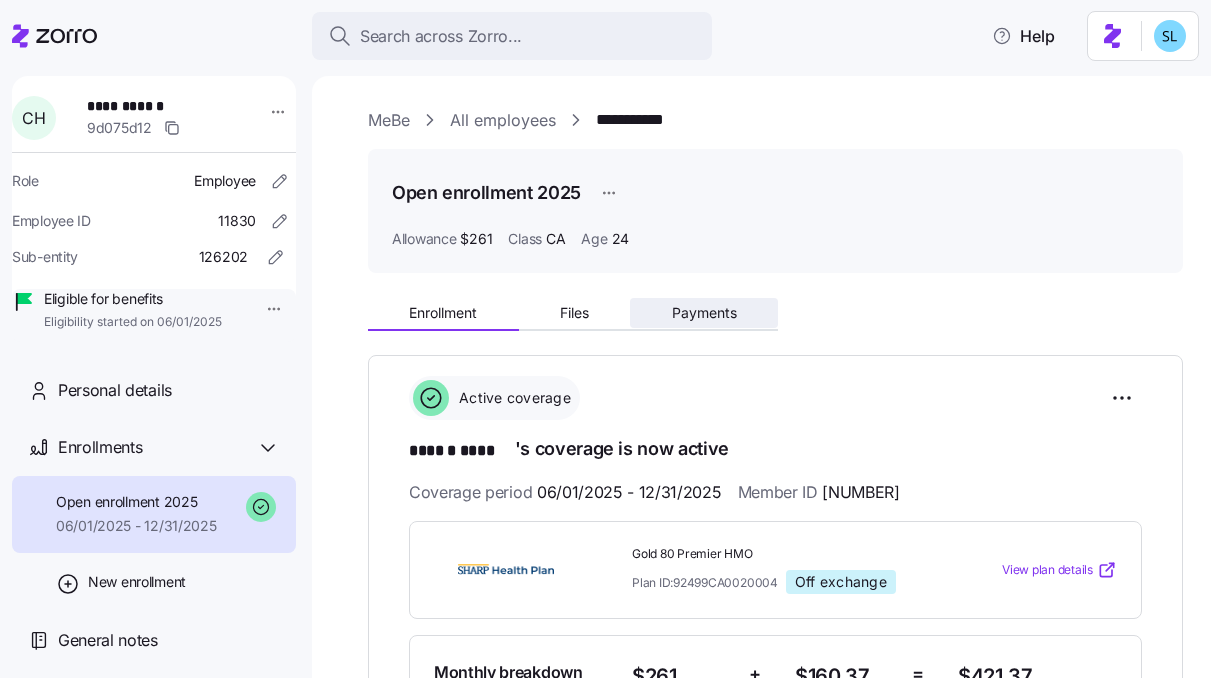 click on "Payments" at bounding box center (704, 313) 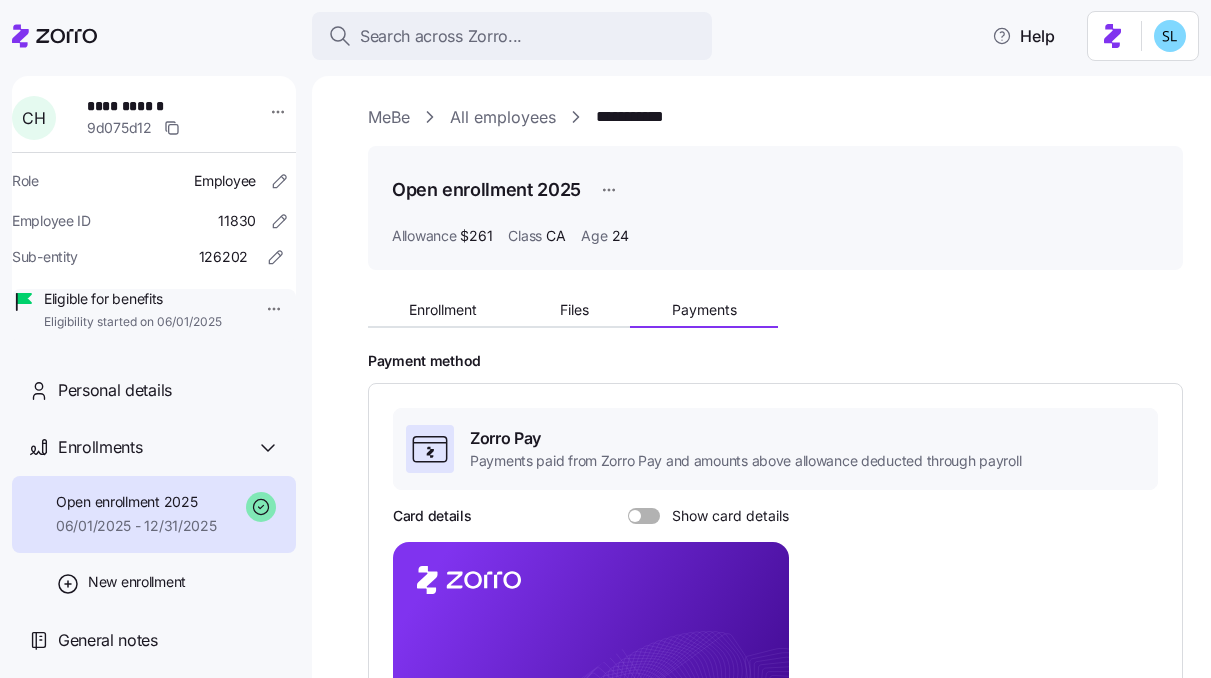 scroll, scrollTop: 0, scrollLeft: 0, axis: both 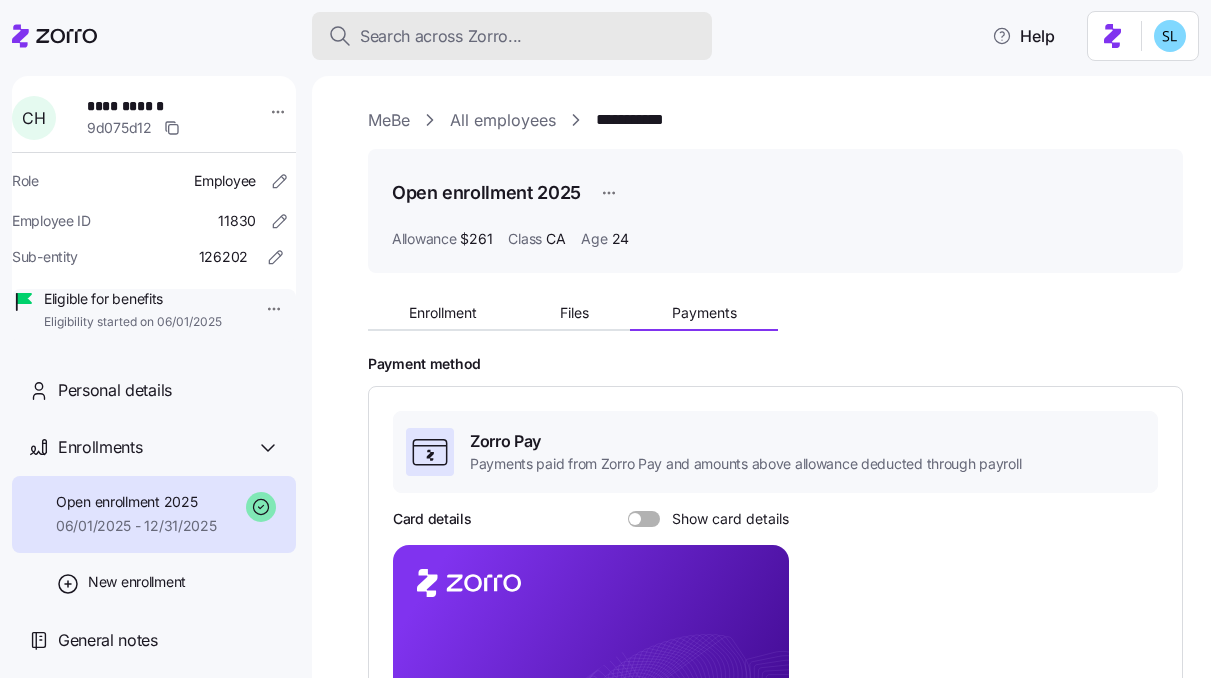 click on "Search across Zorro..." at bounding box center (512, 36) 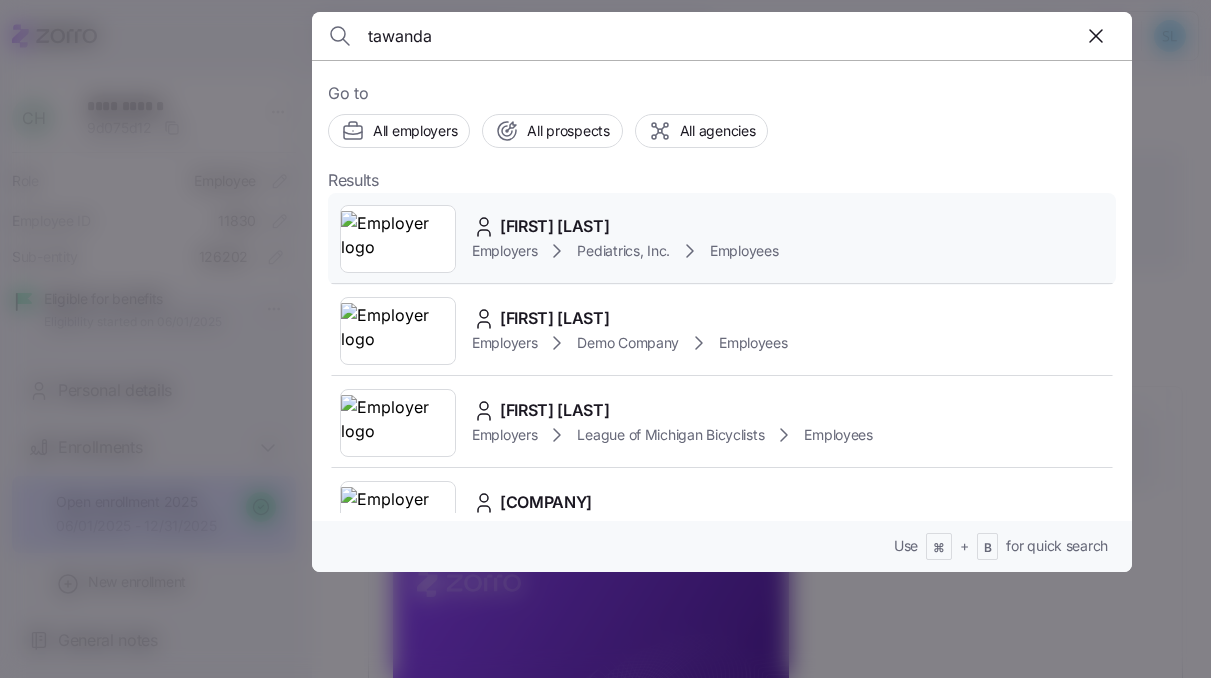 type on "tawanda" 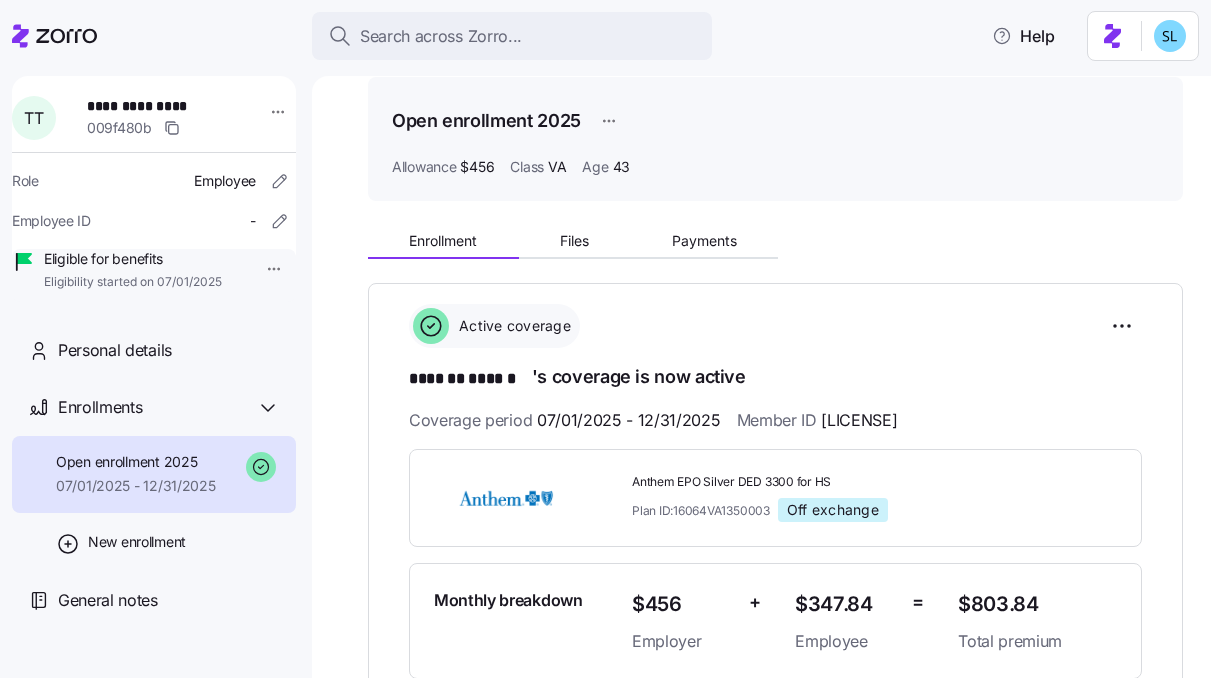 scroll, scrollTop: 155, scrollLeft: 0, axis: vertical 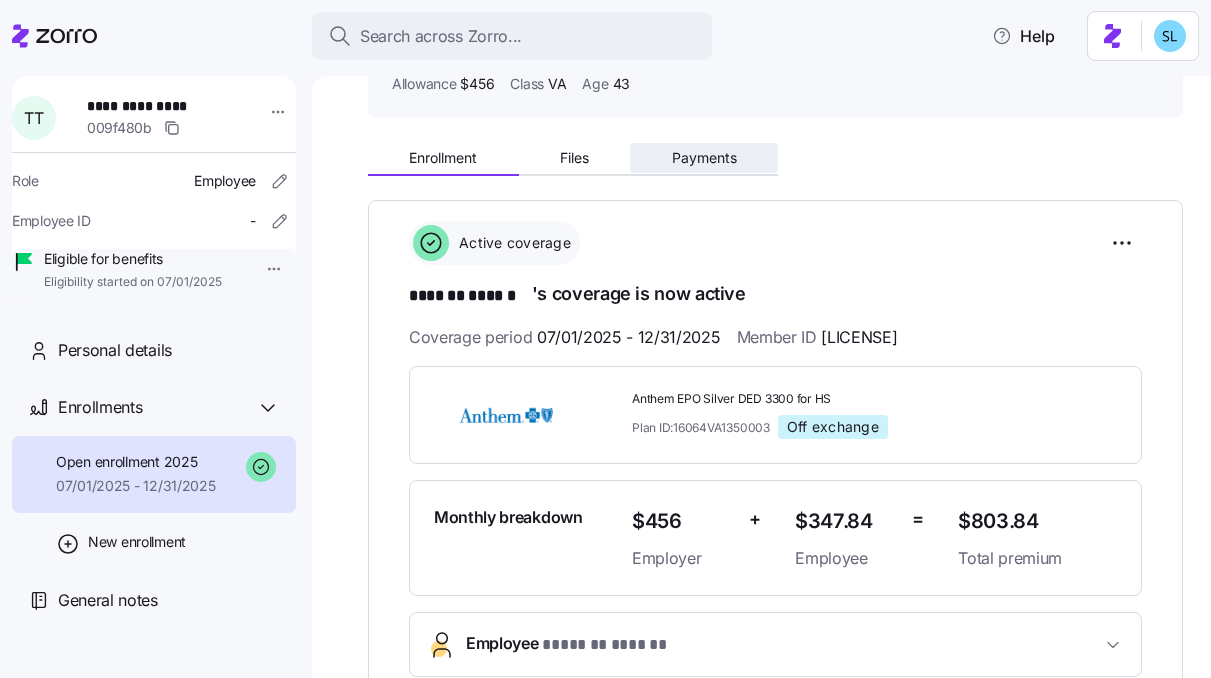 click on "Payments" at bounding box center (704, 158) 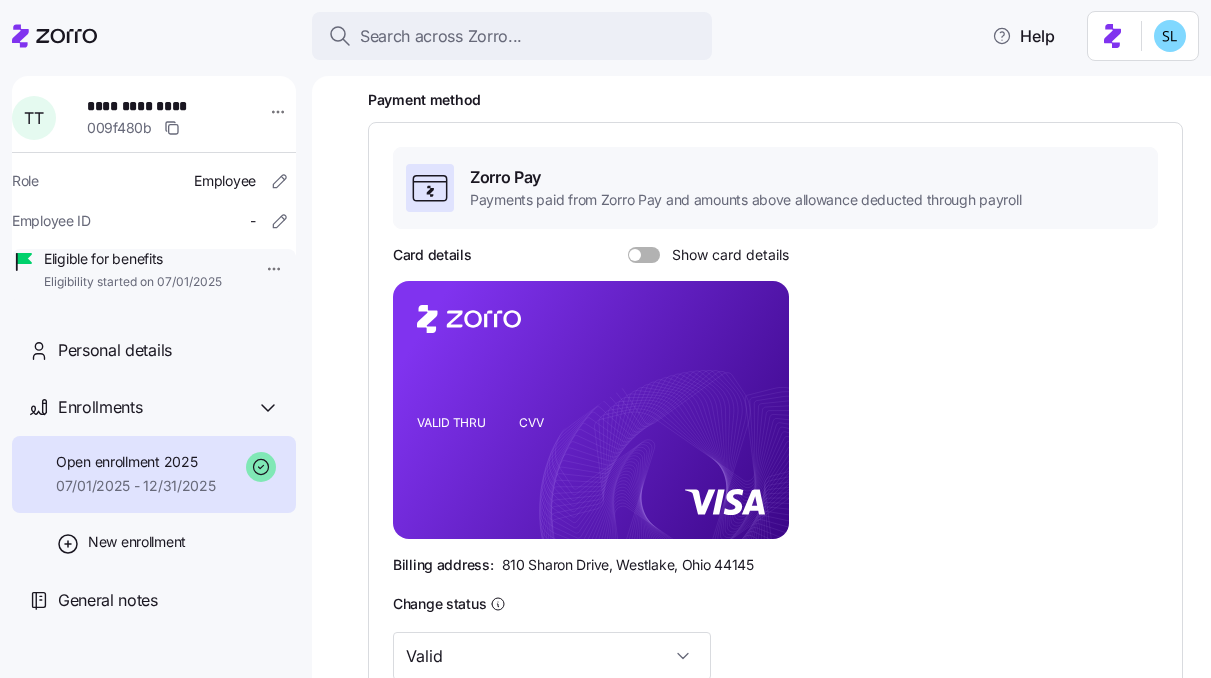 scroll, scrollTop: 0, scrollLeft: 0, axis: both 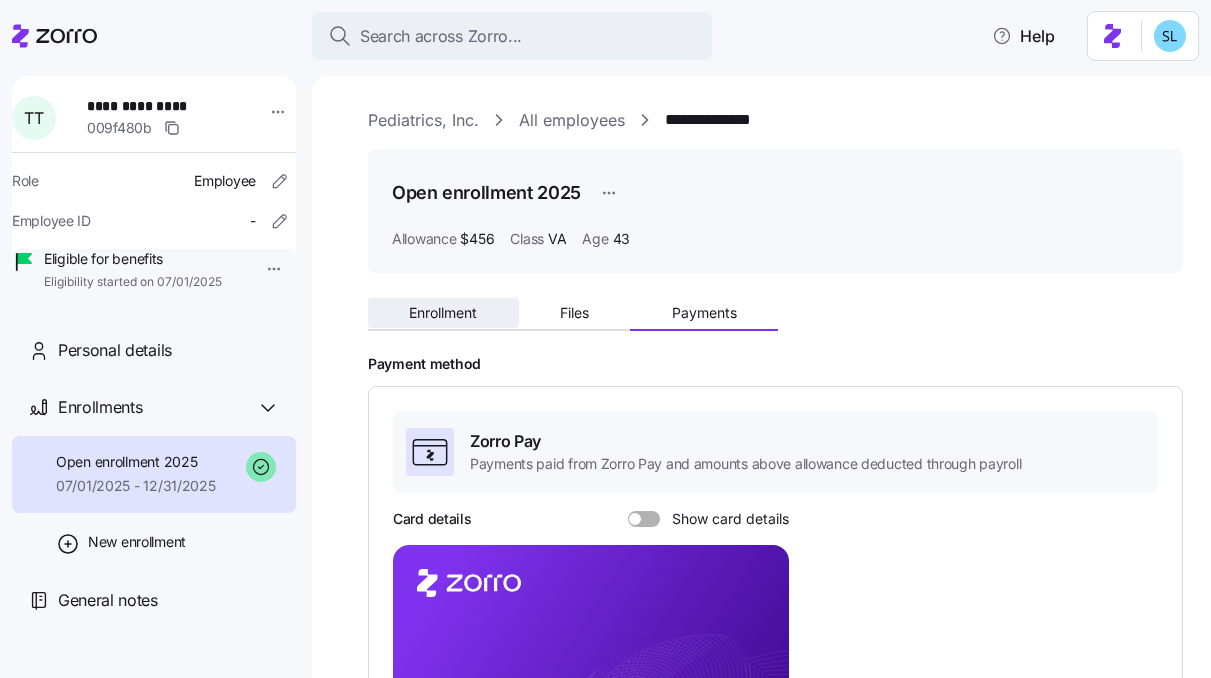 click on "Enrollment" at bounding box center (443, 313) 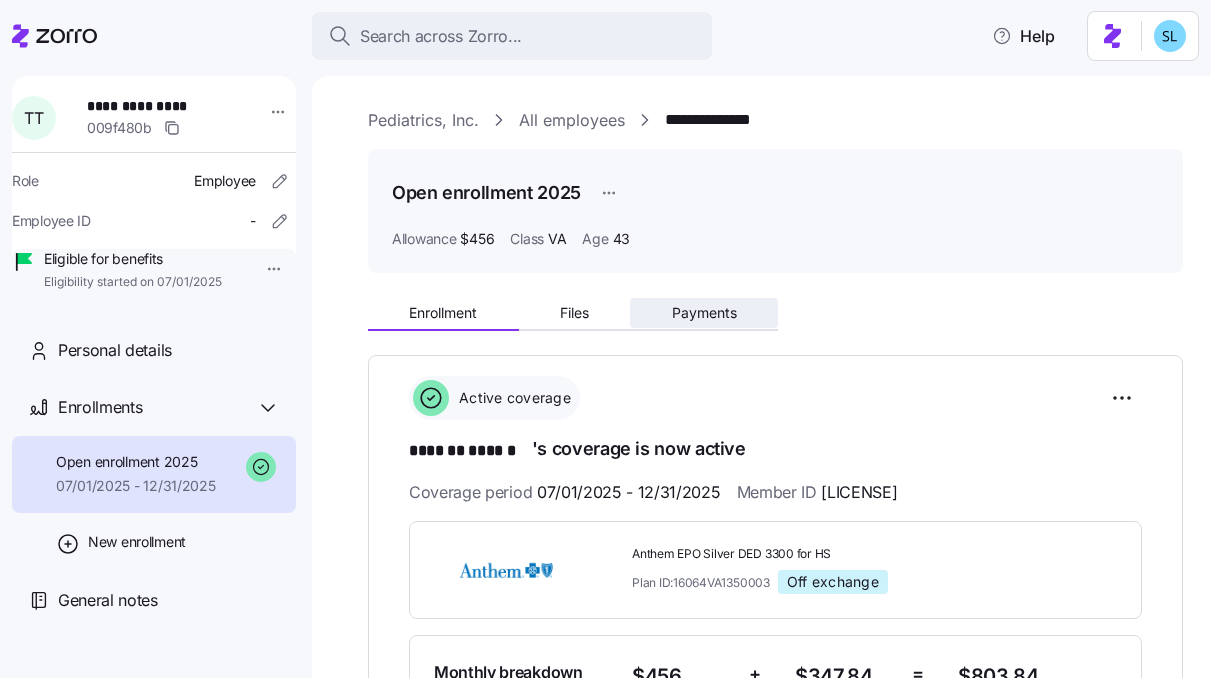 click on "Payments" at bounding box center [704, 313] 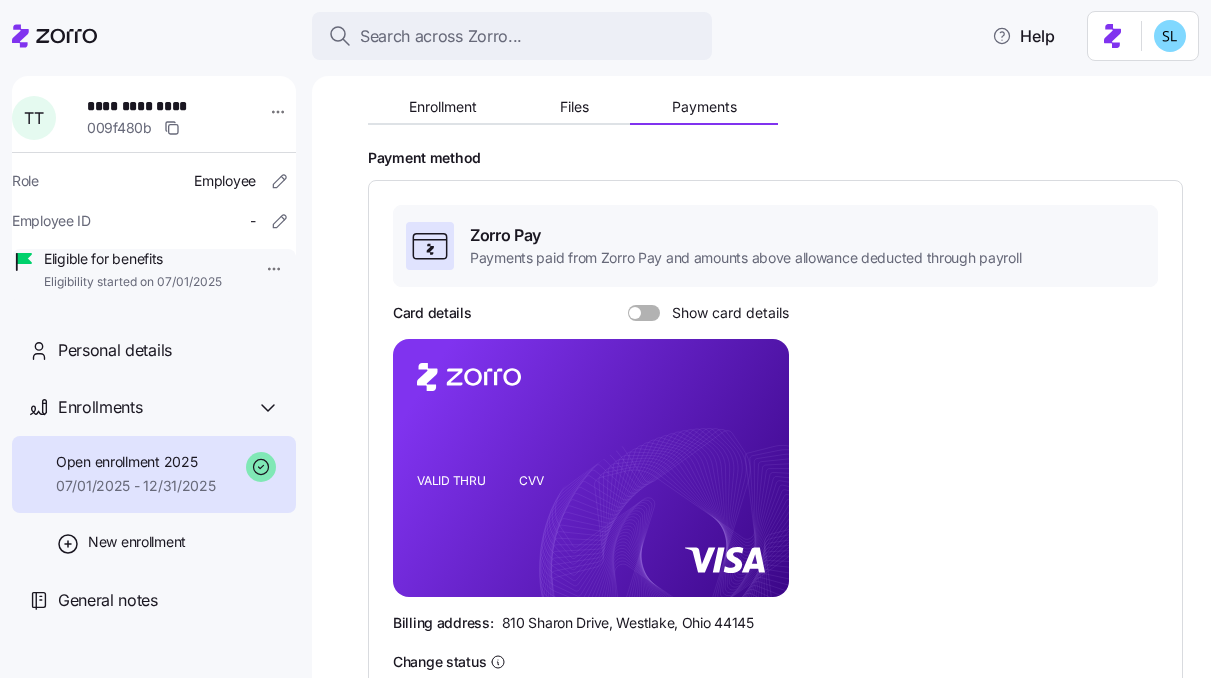 scroll, scrollTop: 0, scrollLeft: 0, axis: both 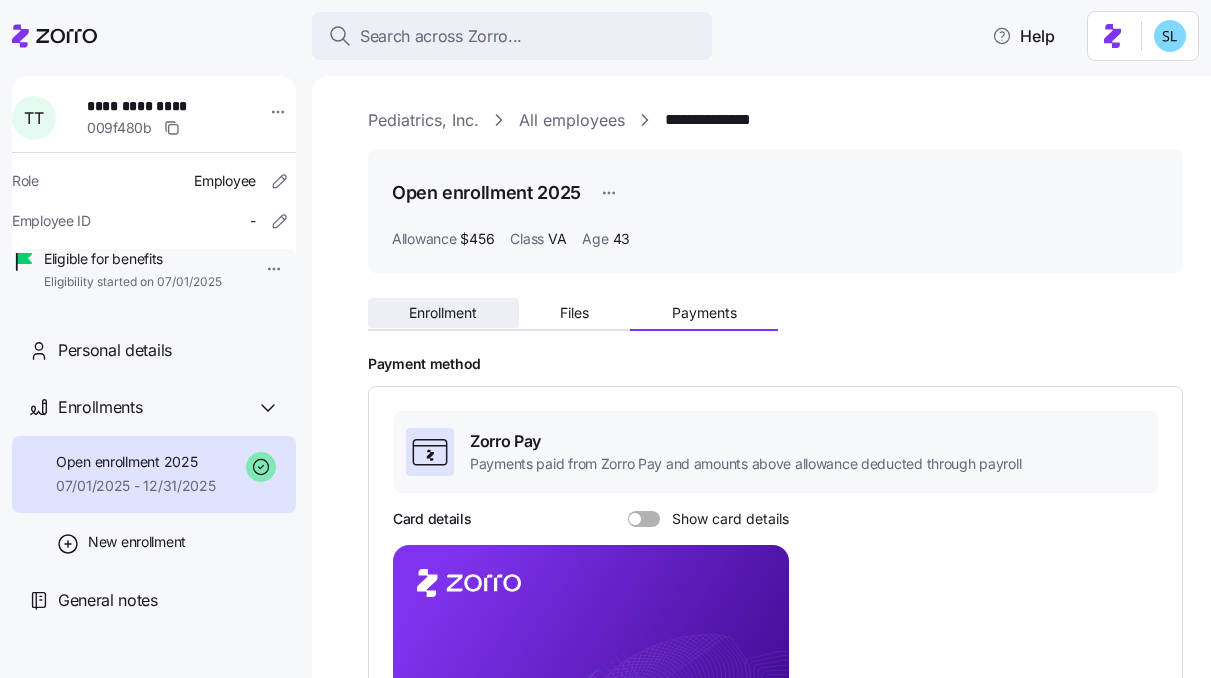 click on "Enrollment" at bounding box center [443, 313] 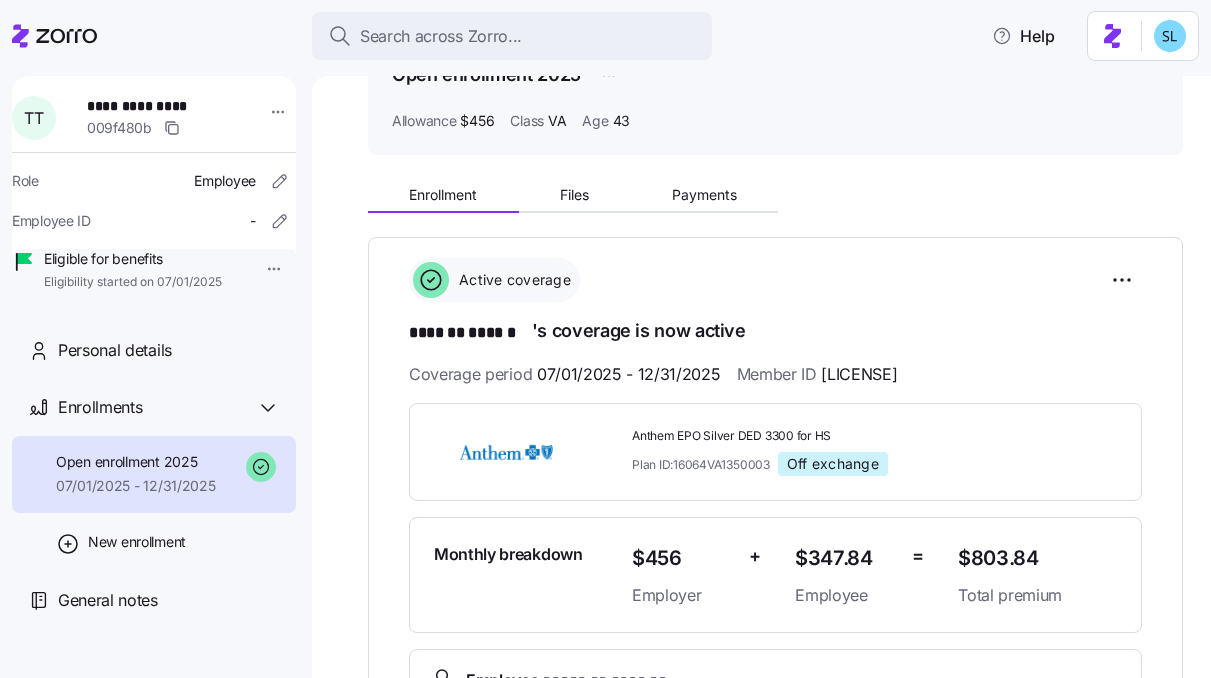 scroll, scrollTop: 125, scrollLeft: 0, axis: vertical 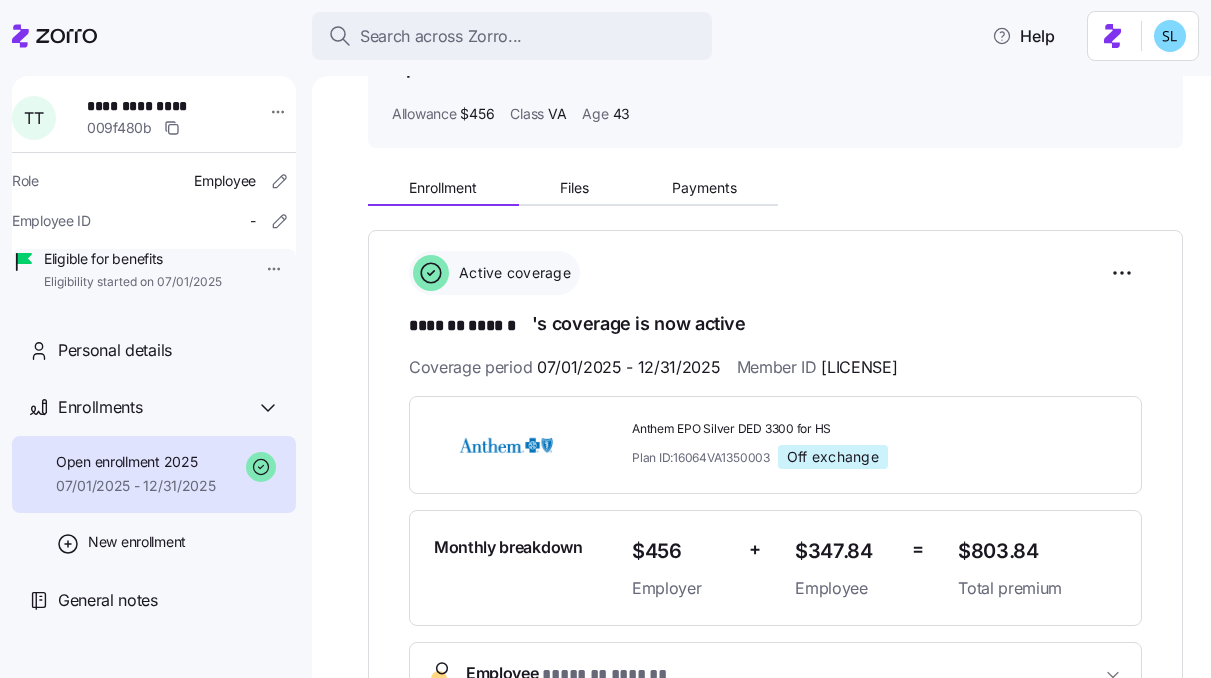 click on "$803.84" at bounding box center (1037, 551) 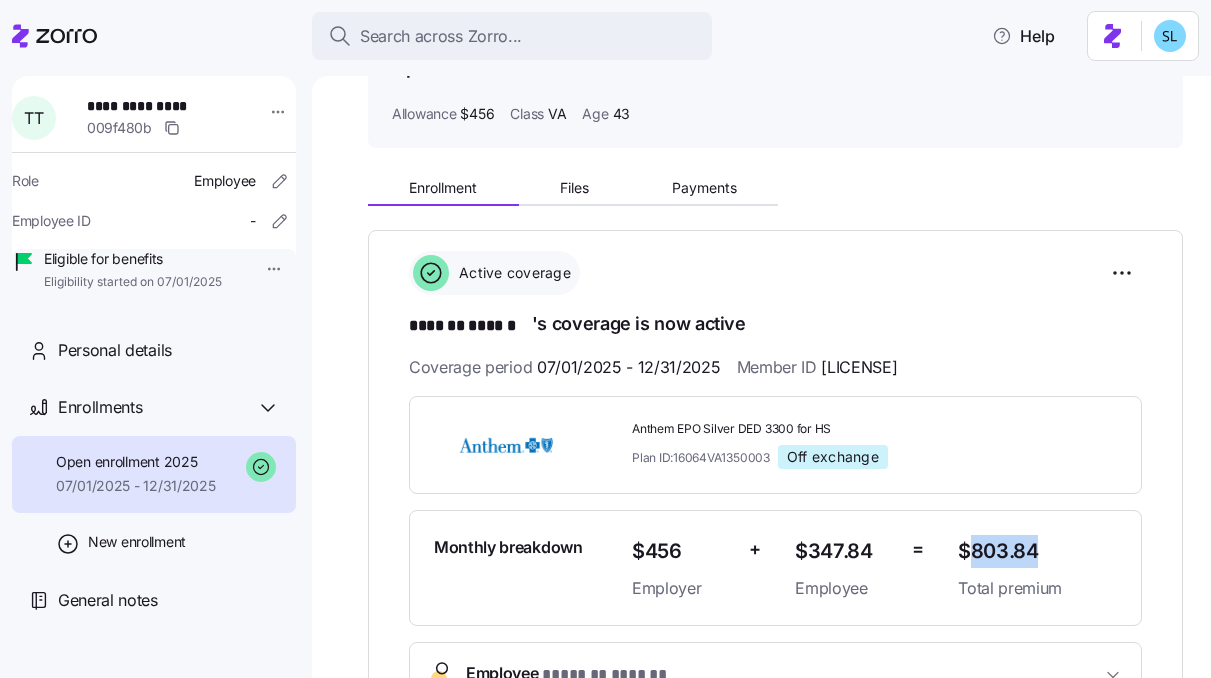 click on "$803.84" at bounding box center (1037, 551) 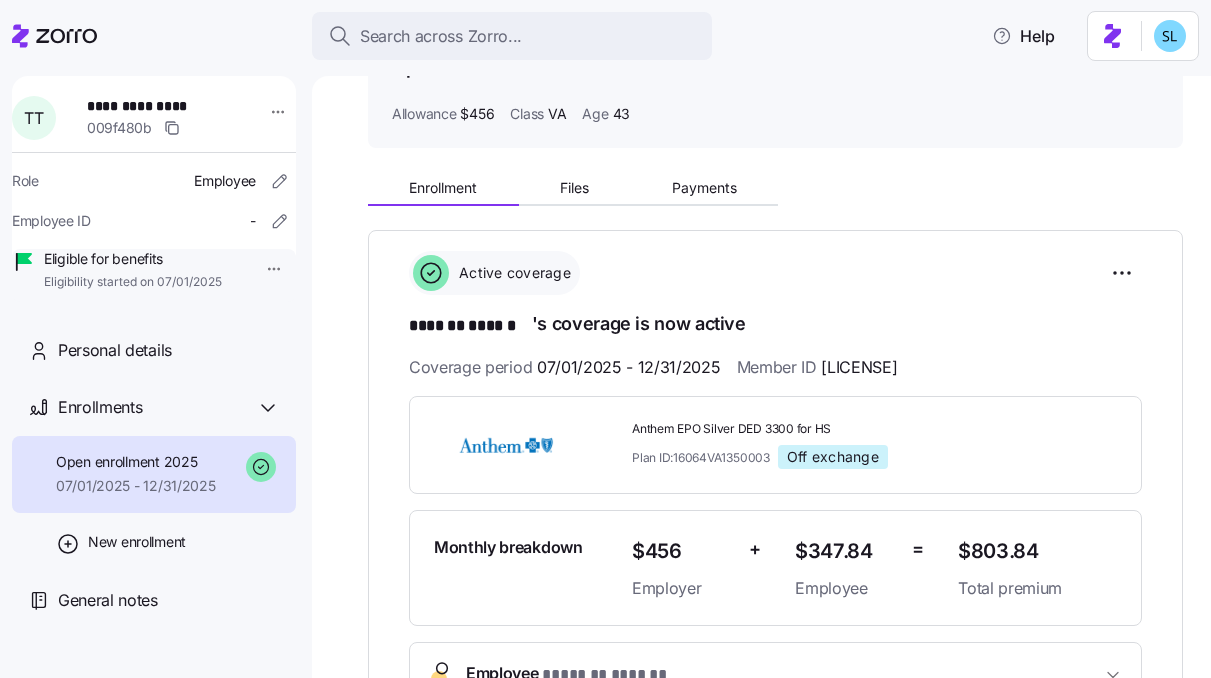 click on "**********" at bounding box center (775, 528) 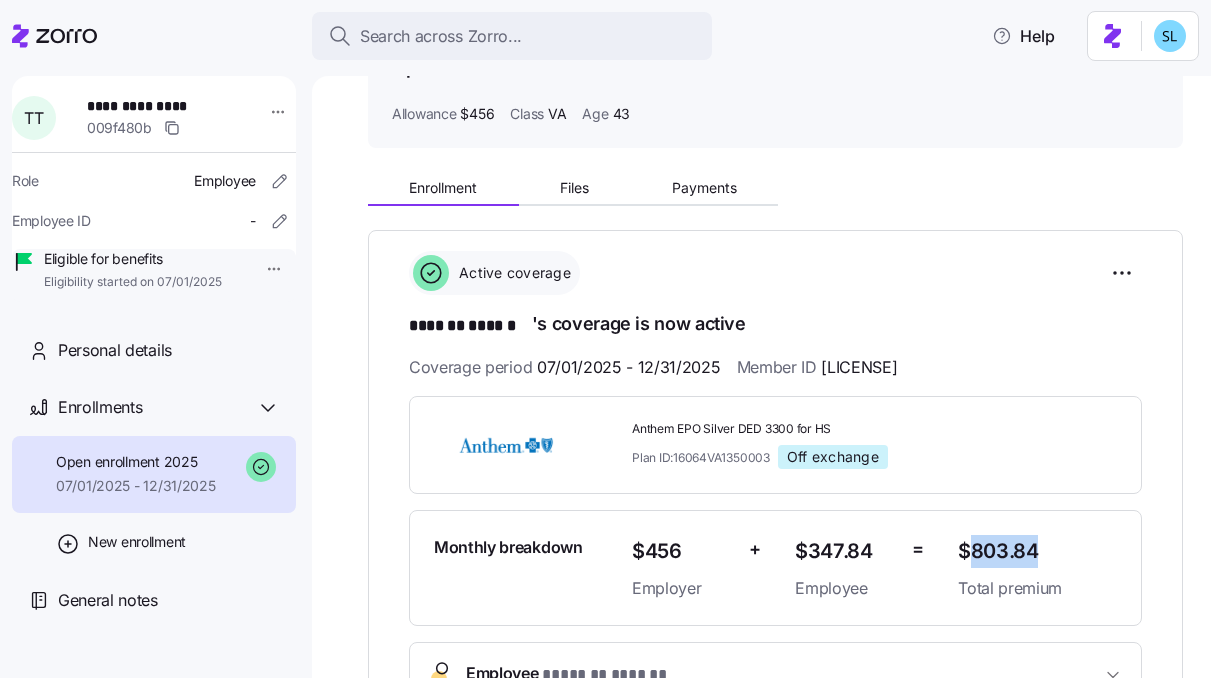 click on "$803.84" at bounding box center [1037, 551] 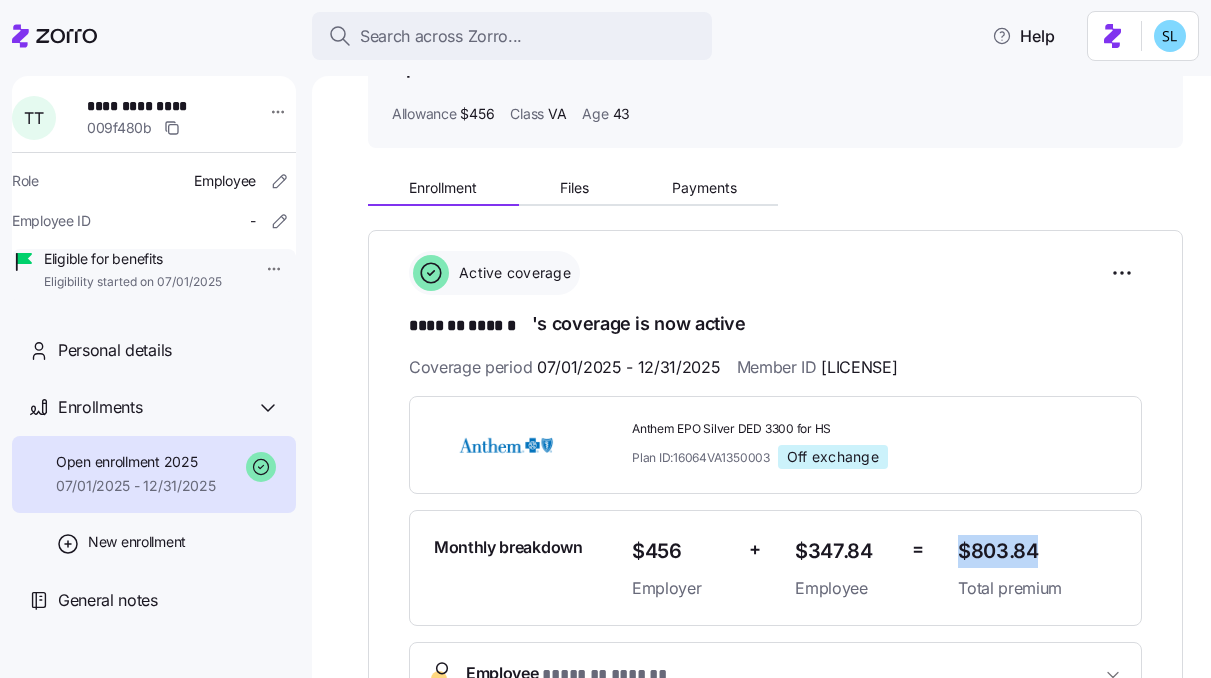 drag, startPoint x: 1034, startPoint y: 549, endPoint x: 951, endPoint y: 549, distance: 83 